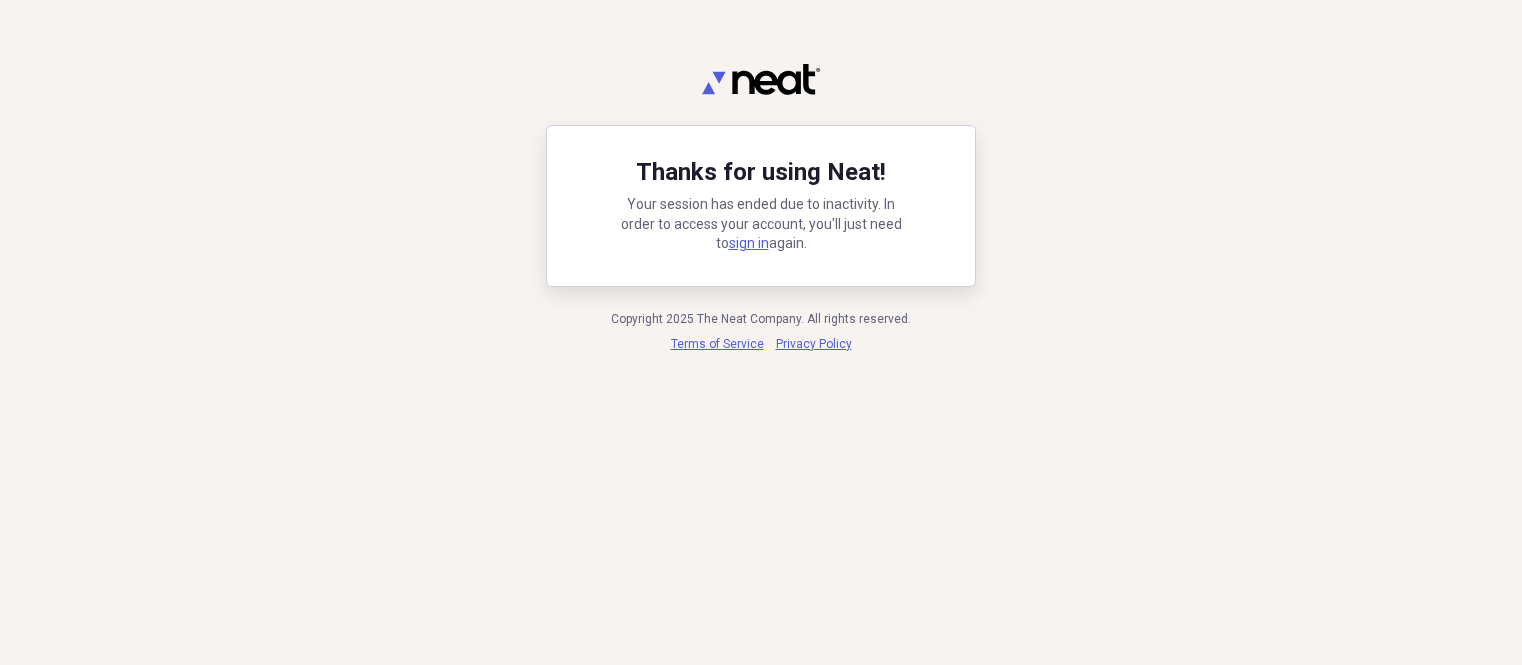 scroll, scrollTop: 0, scrollLeft: 0, axis: both 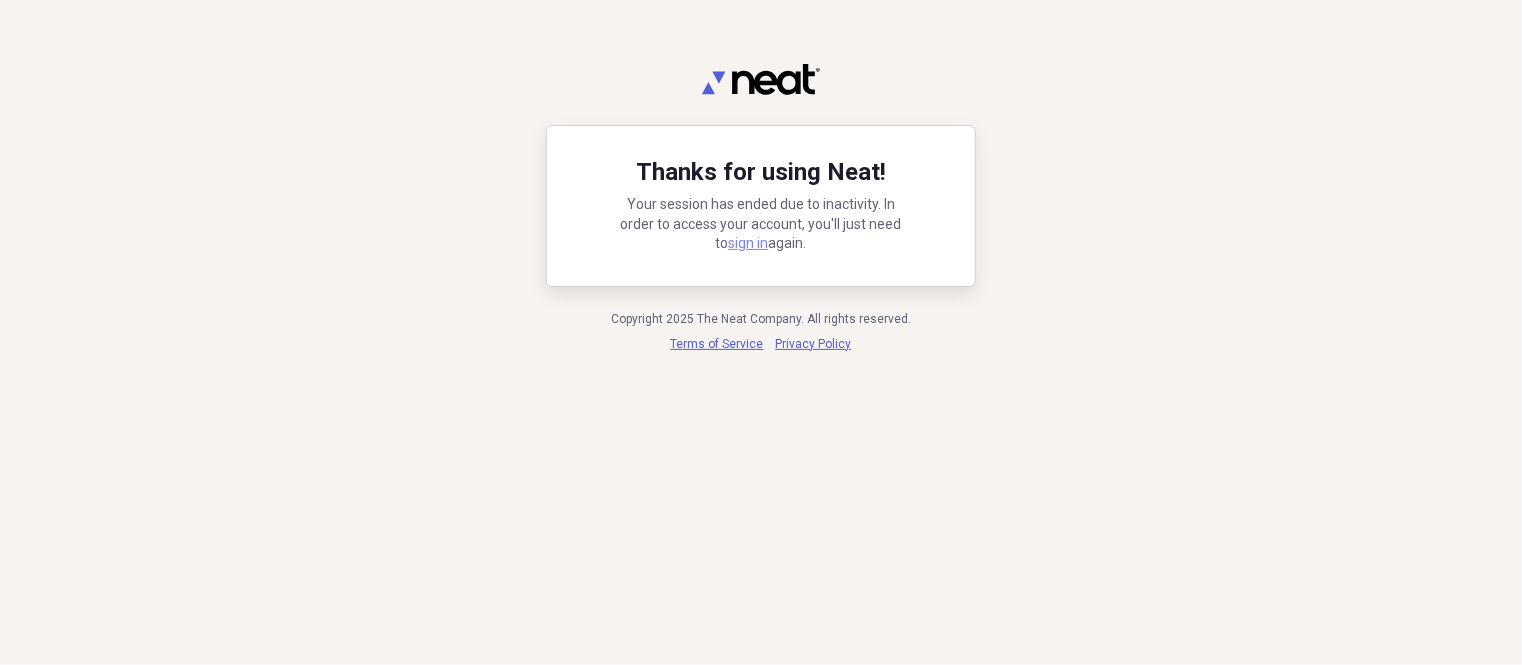 click on "sign in" at bounding box center [749, 243] 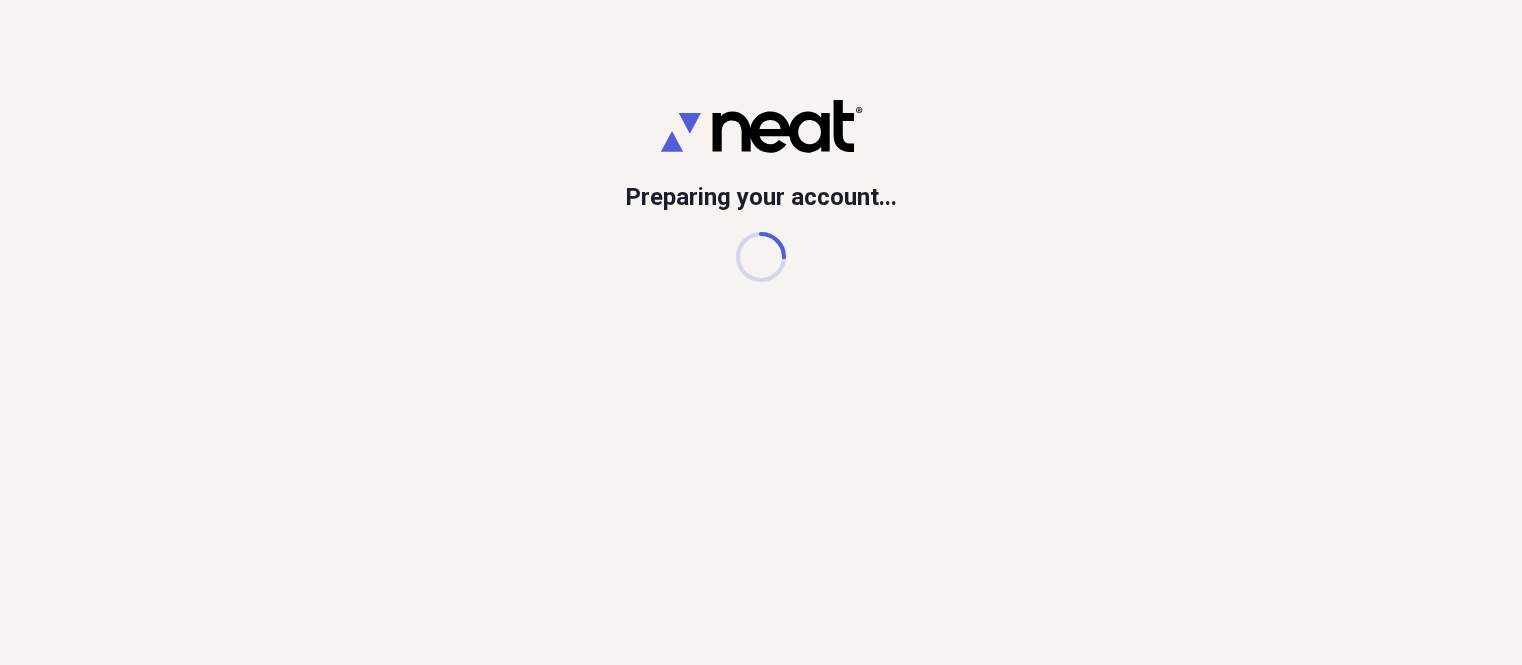 scroll, scrollTop: 0, scrollLeft: 0, axis: both 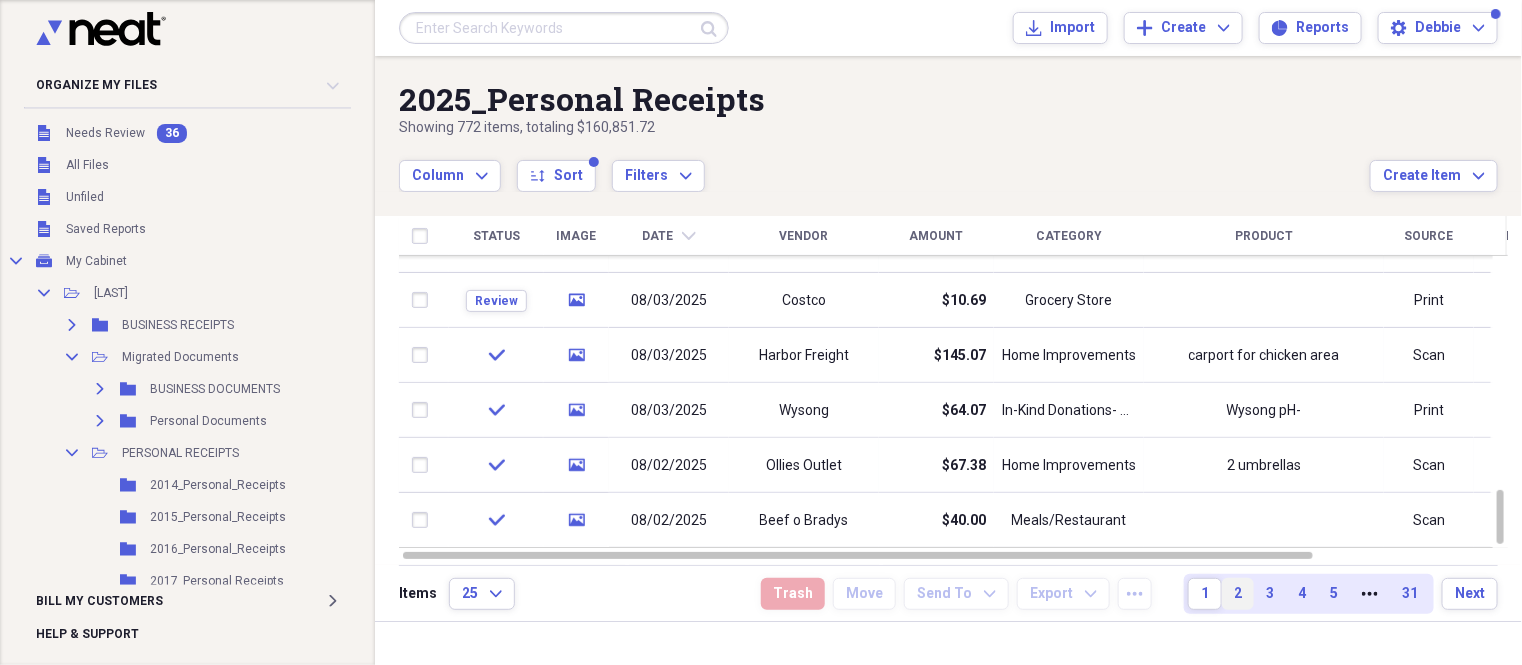 click on "2" at bounding box center [1238, 594] 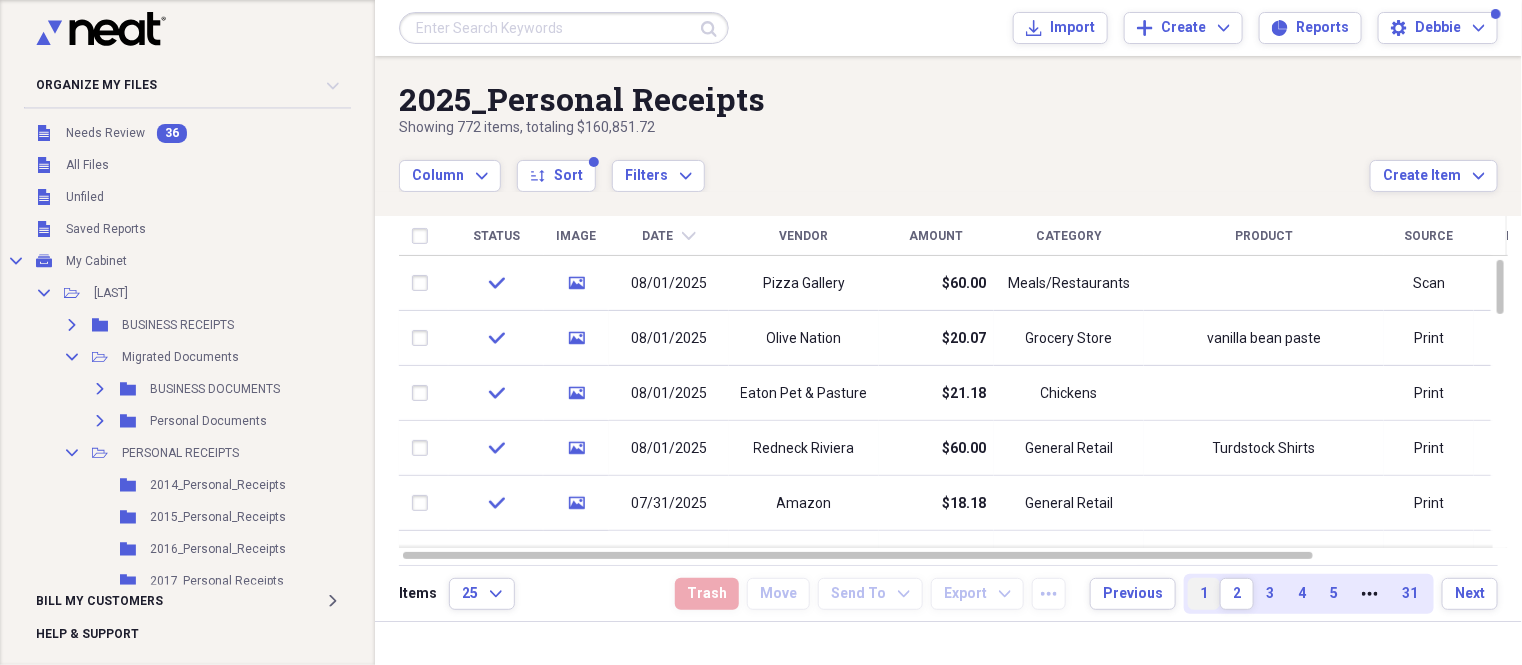 click on "1" at bounding box center [1204, 594] 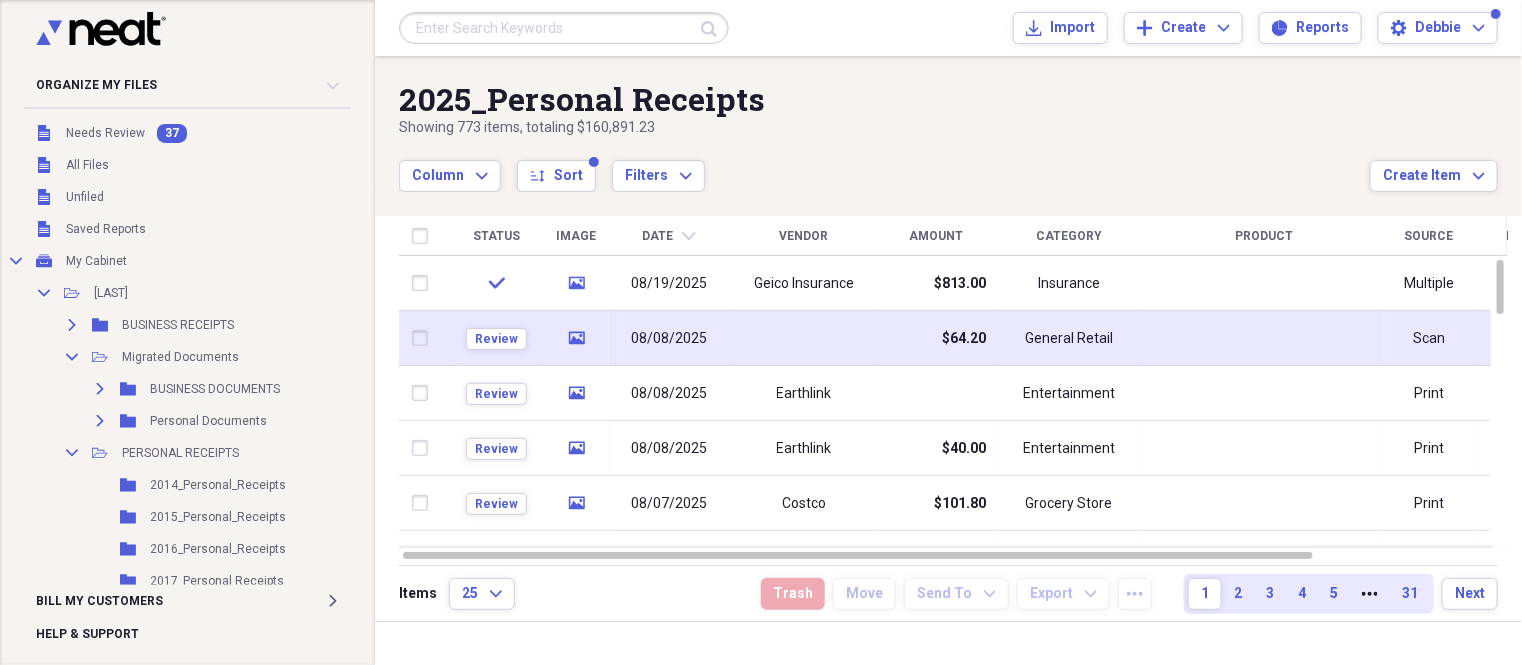click at bounding box center [804, 338] 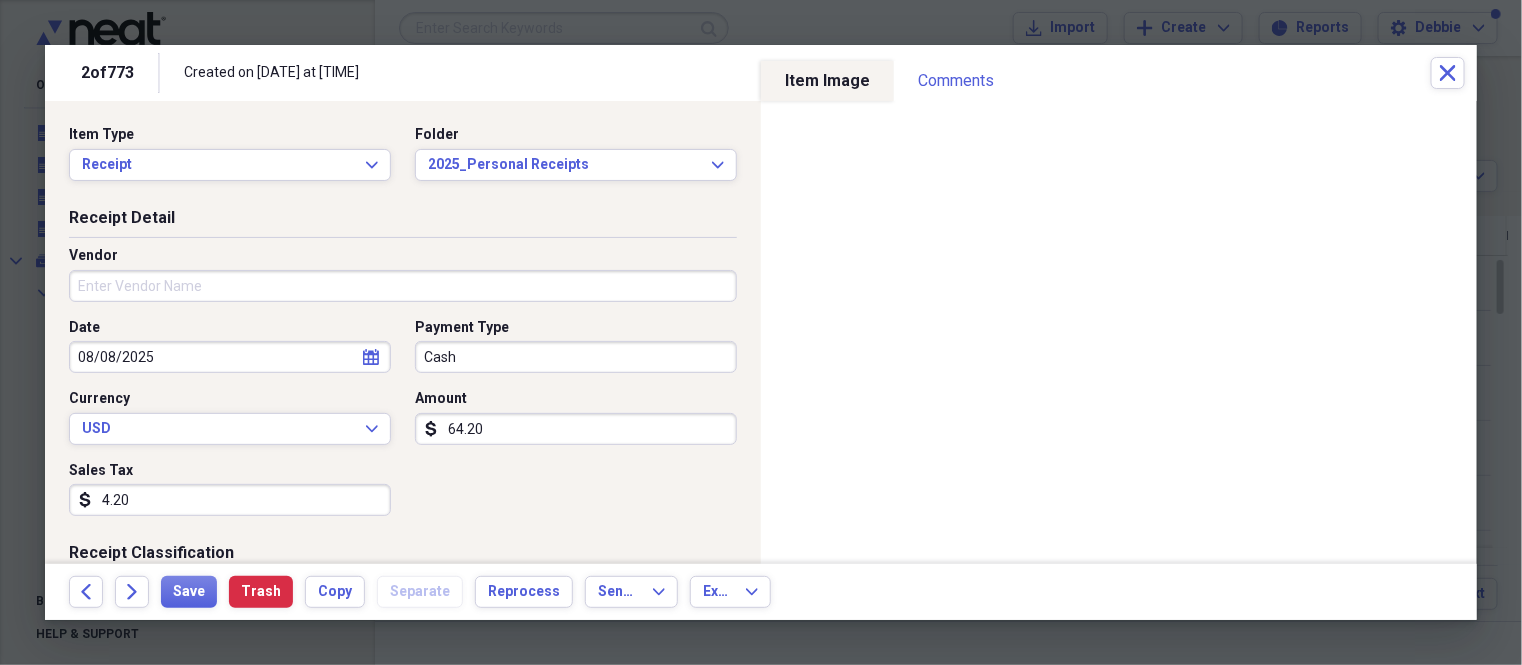 click on "Vendor" at bounding box center (403, 274) 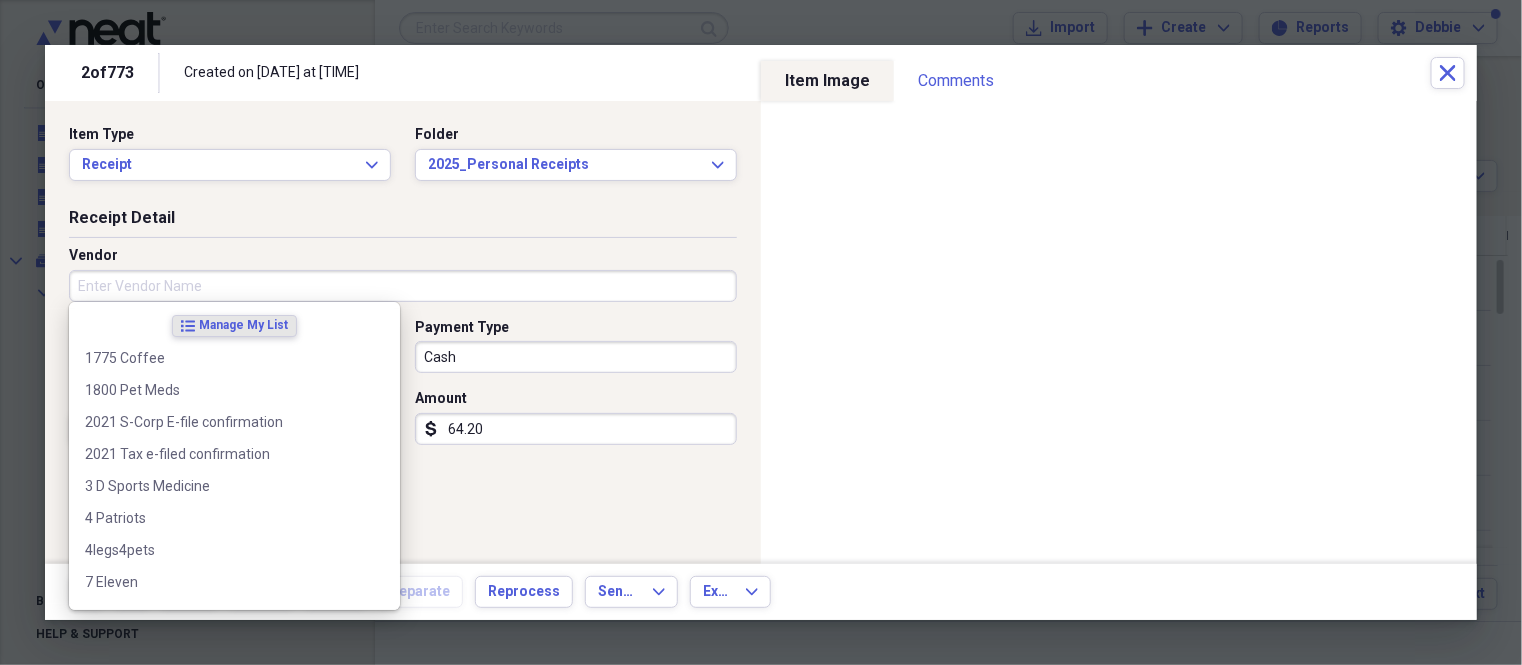click on "Vendor" at bounding box center (403, 286) 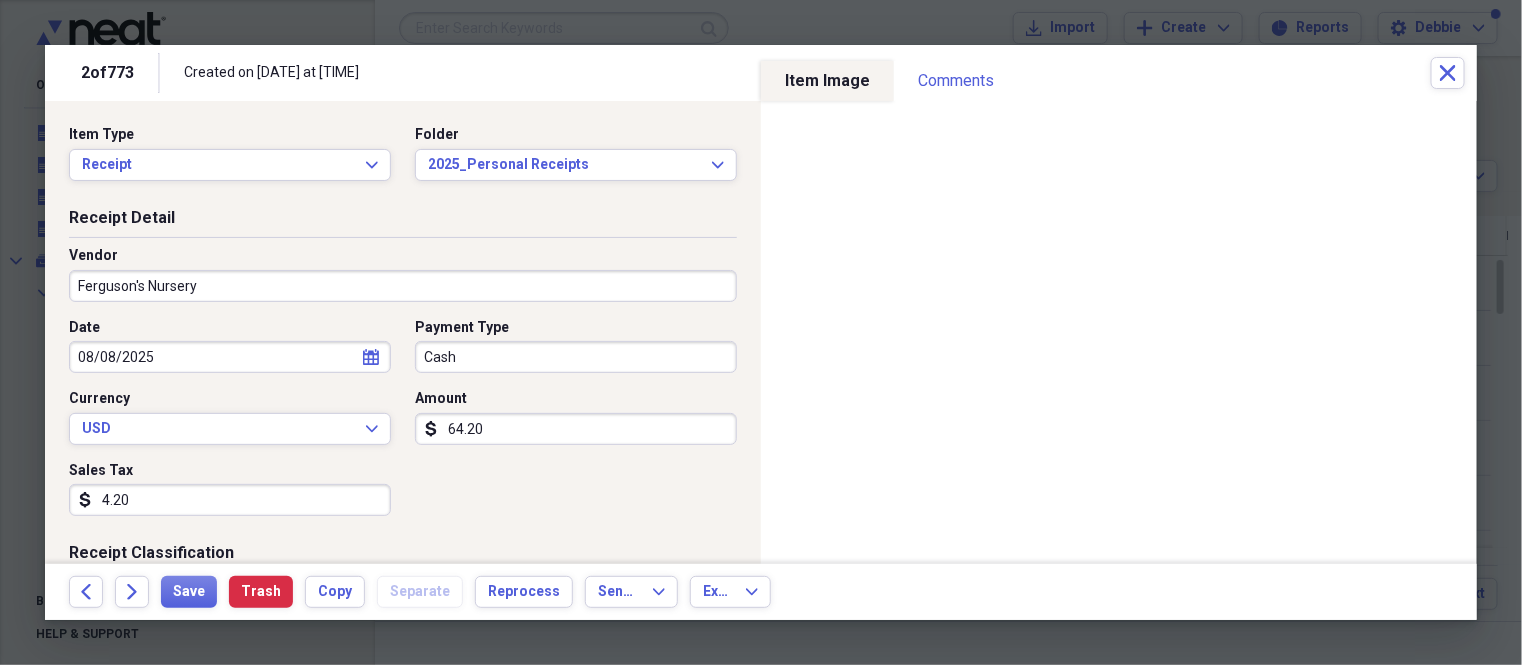 type on "Ferguson's Nursery" 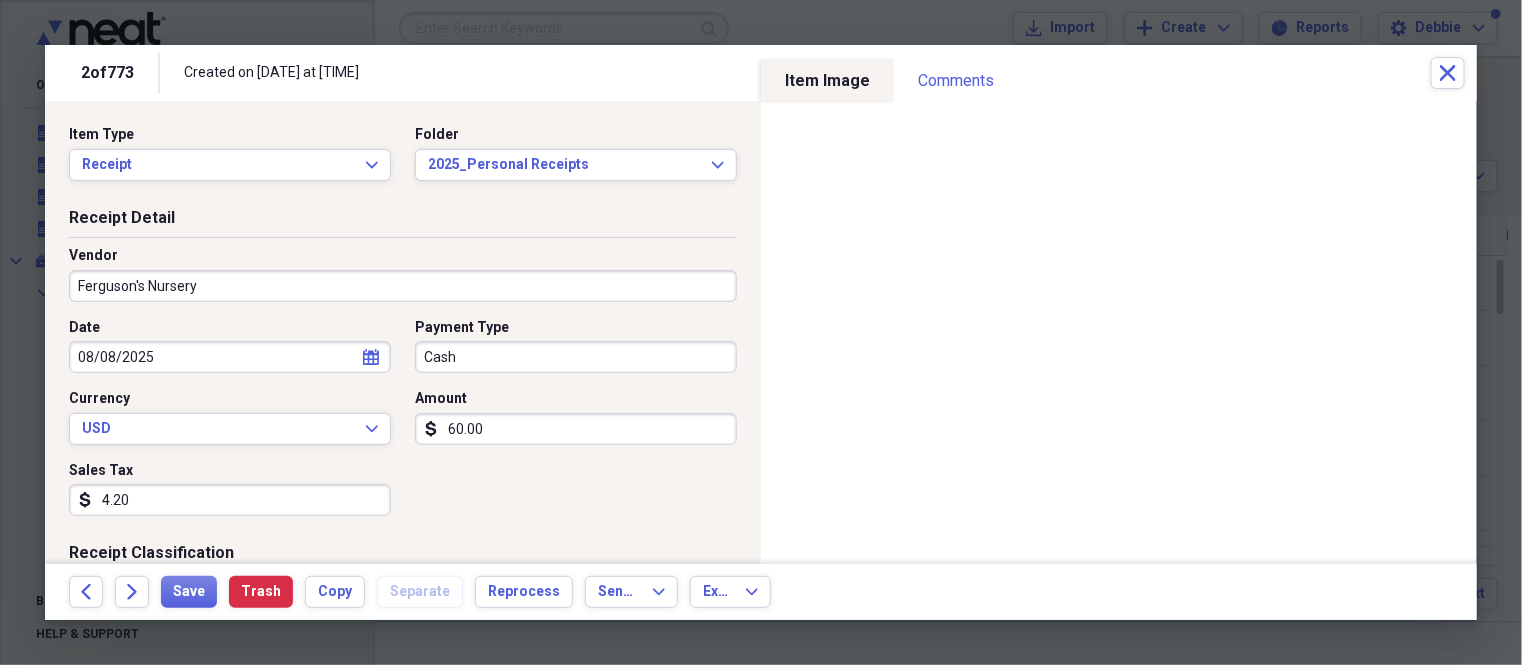 type on "60.00" 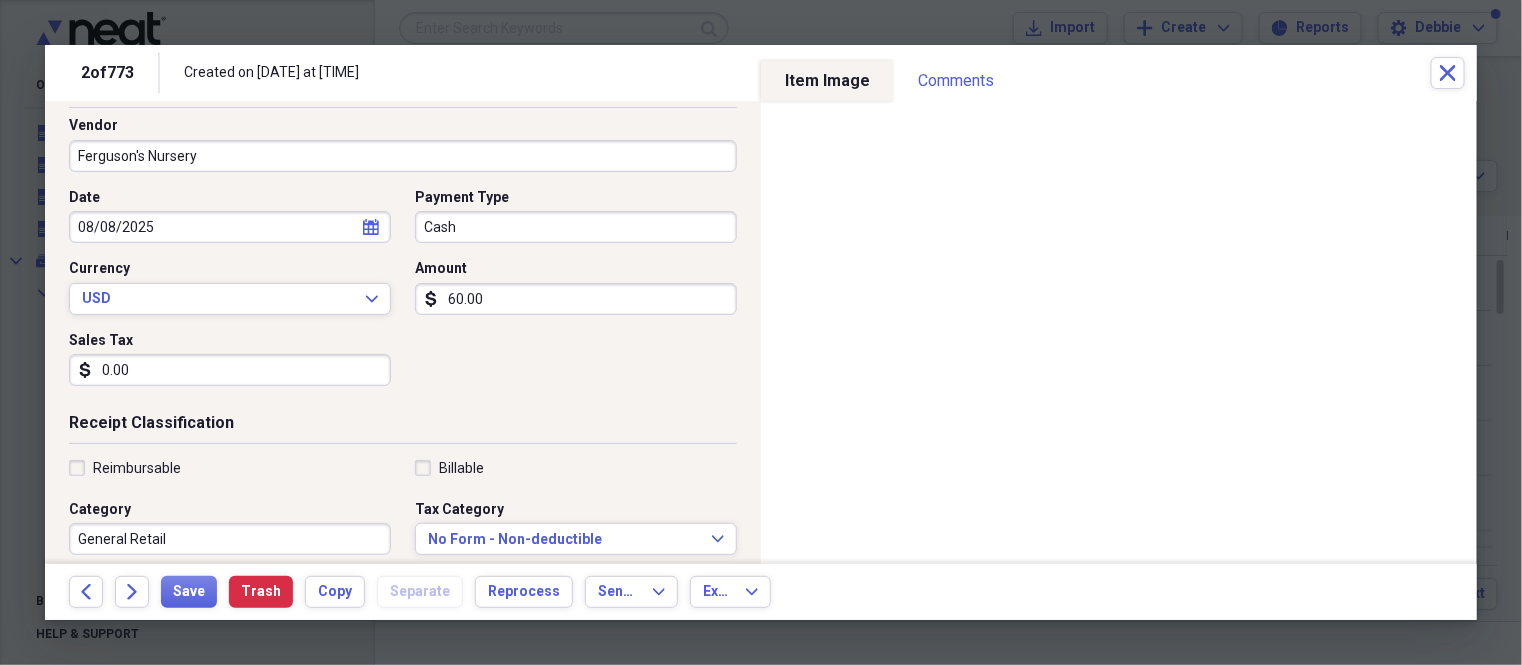 scroll, scrollTop: 249, scrollLeft: 0, axis: vertical 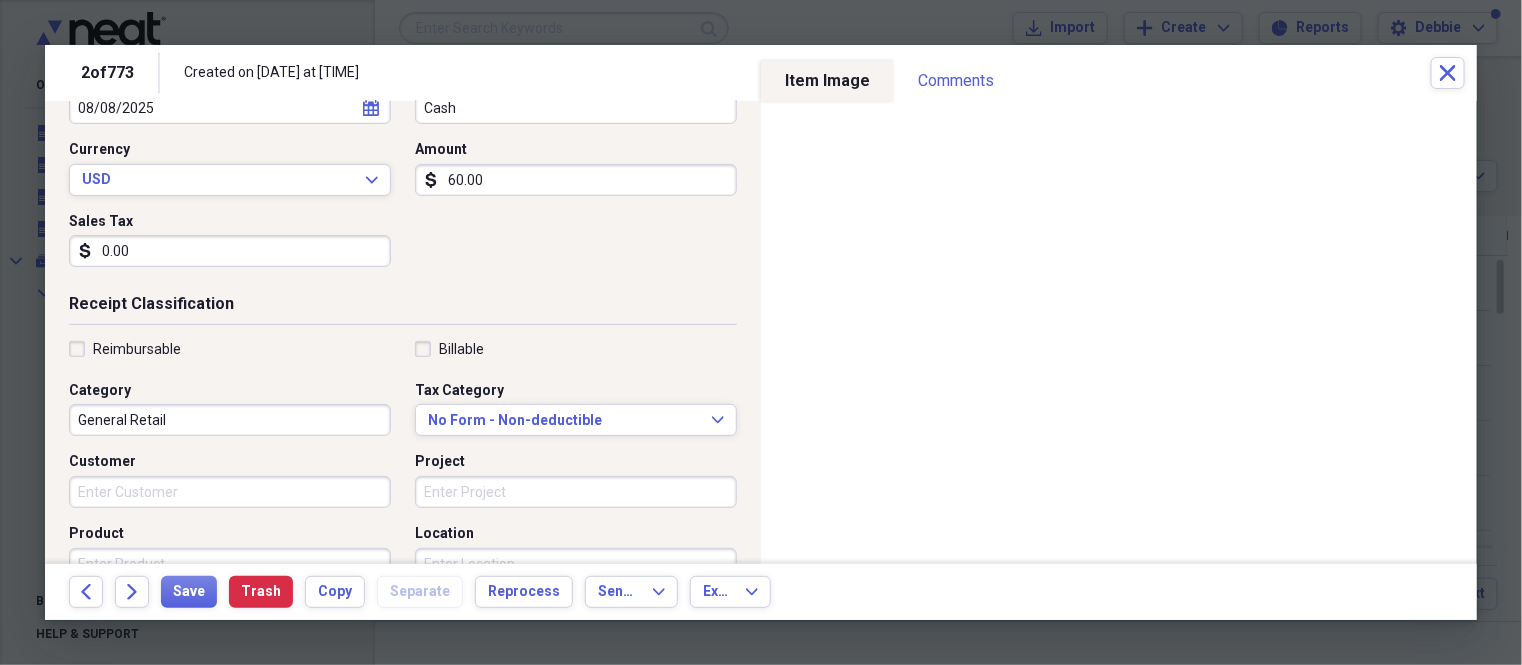 type on "0.00" 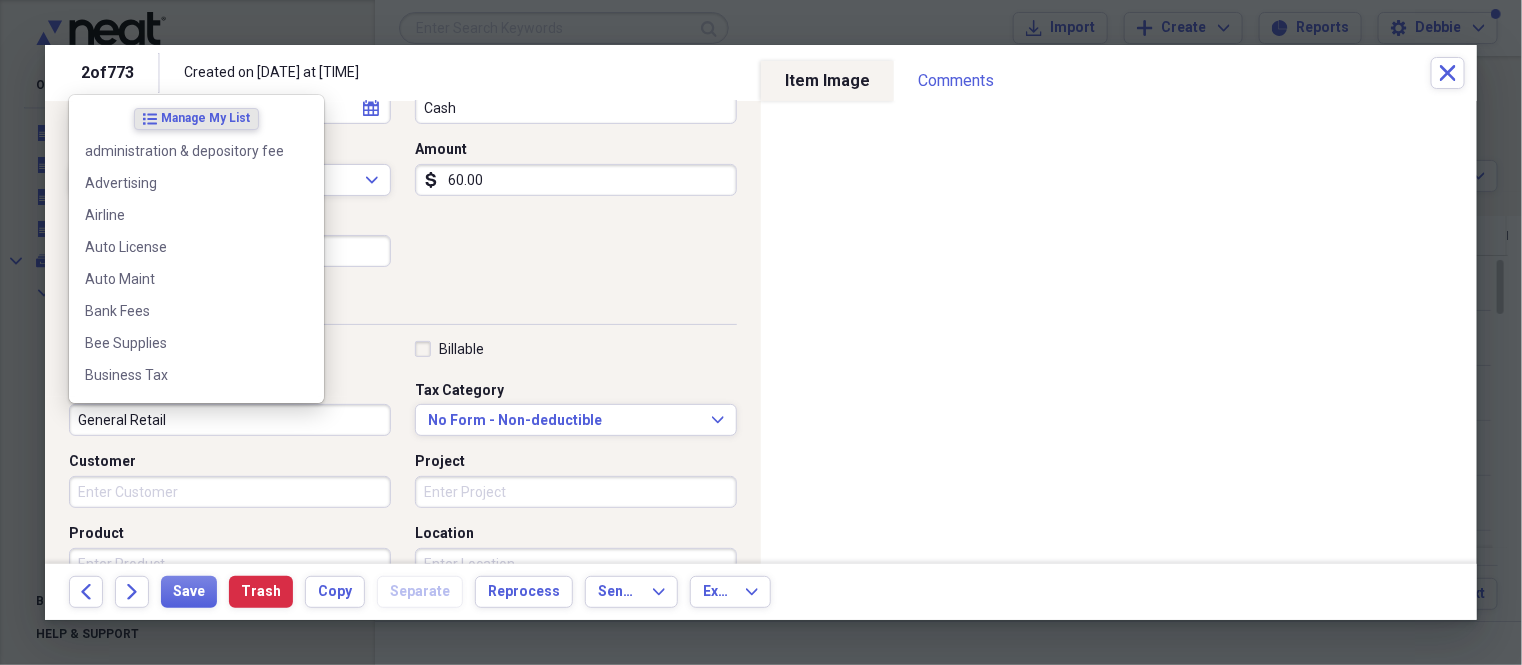 click on "General Retail" at bounding box center (230, 420) 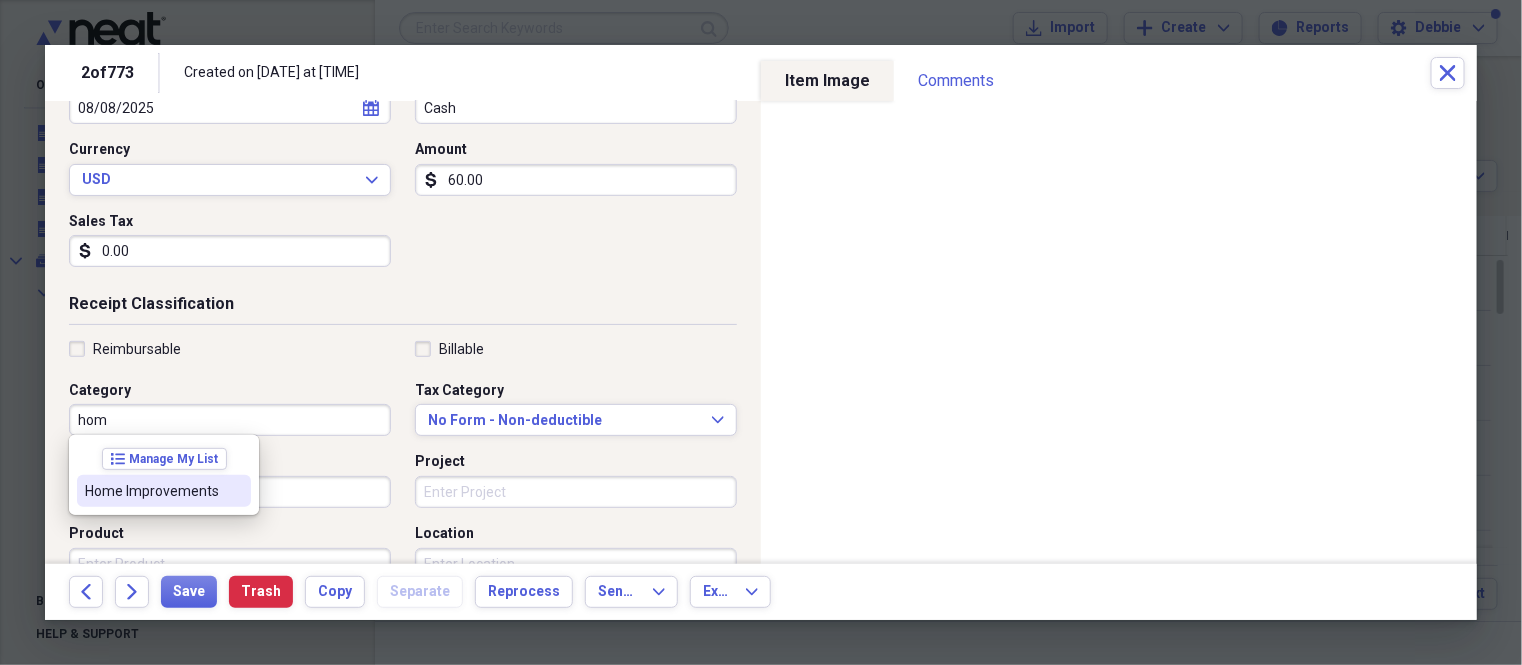 click on "Home Improvements" at bounding box center (152, 491) 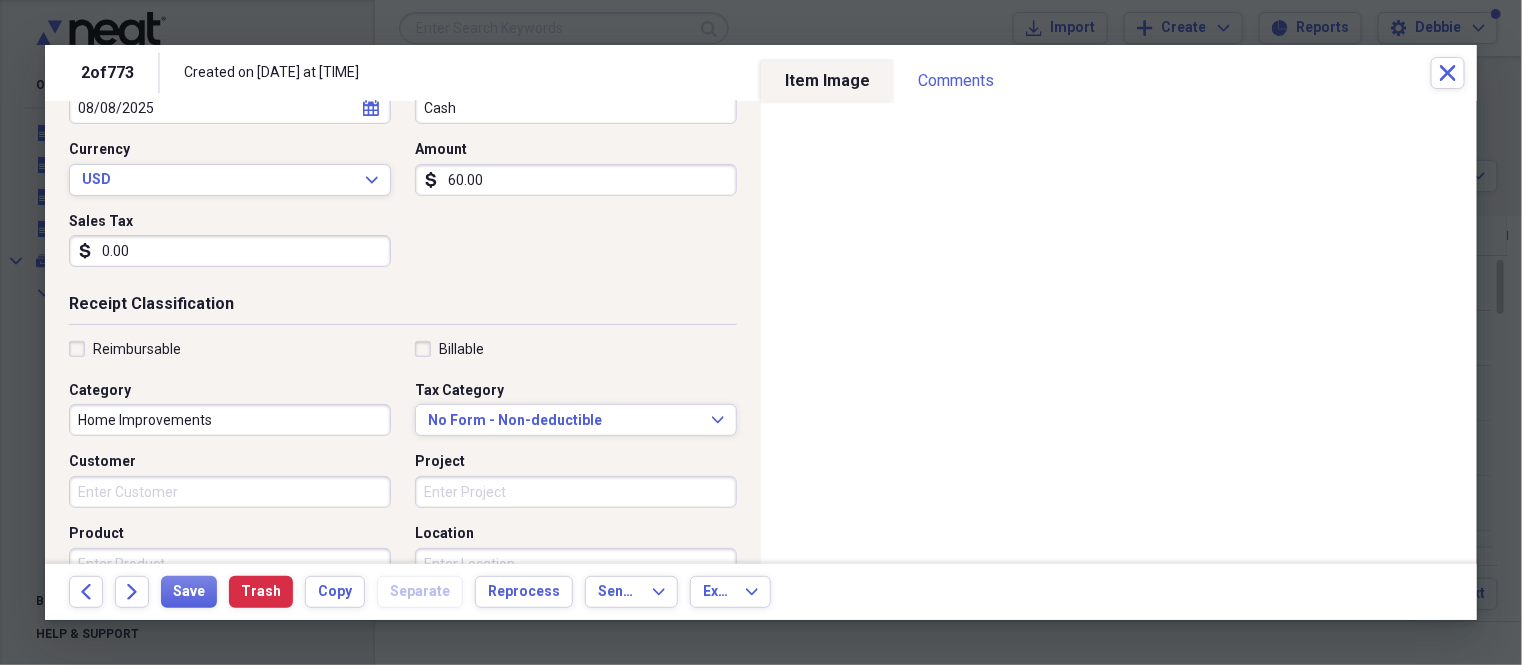 scroll, scrollTop: 375, scrollLeft: 0, axis: vertical 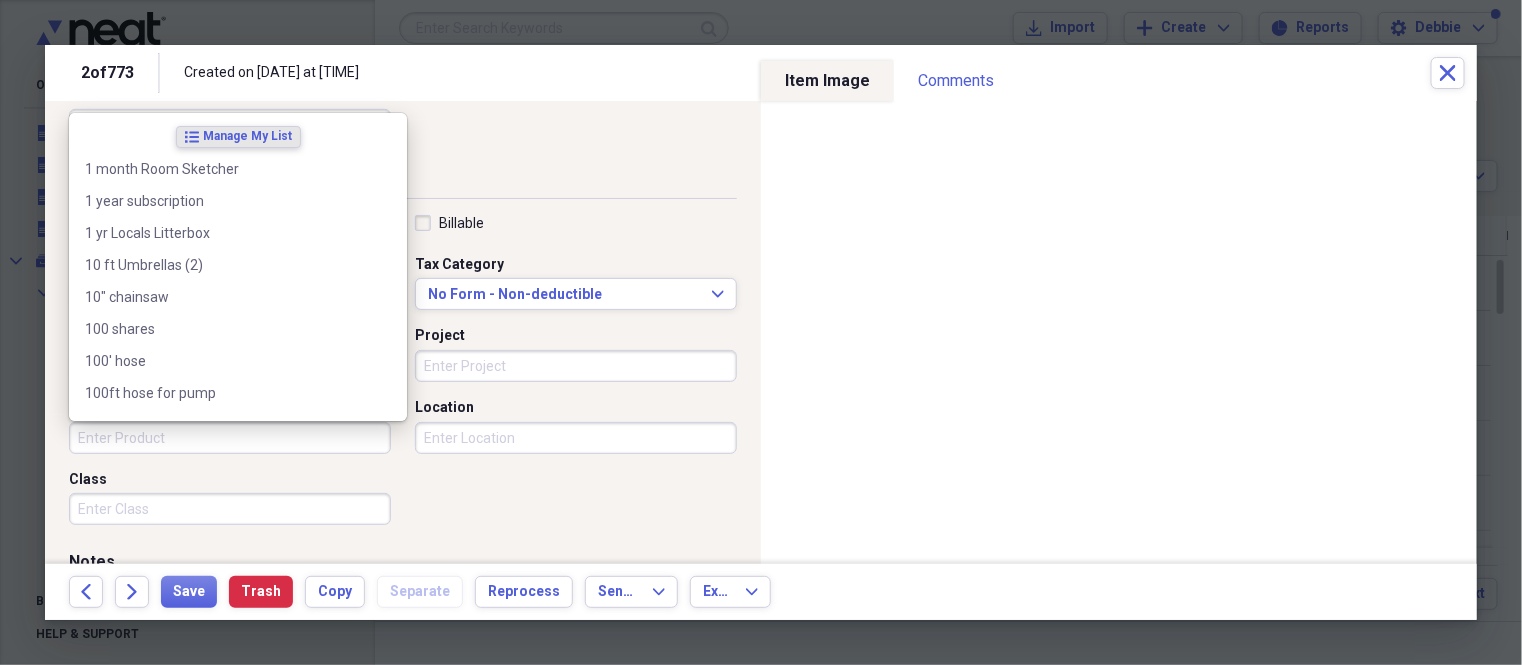 click on "Product" at bounding box center (230, 438) 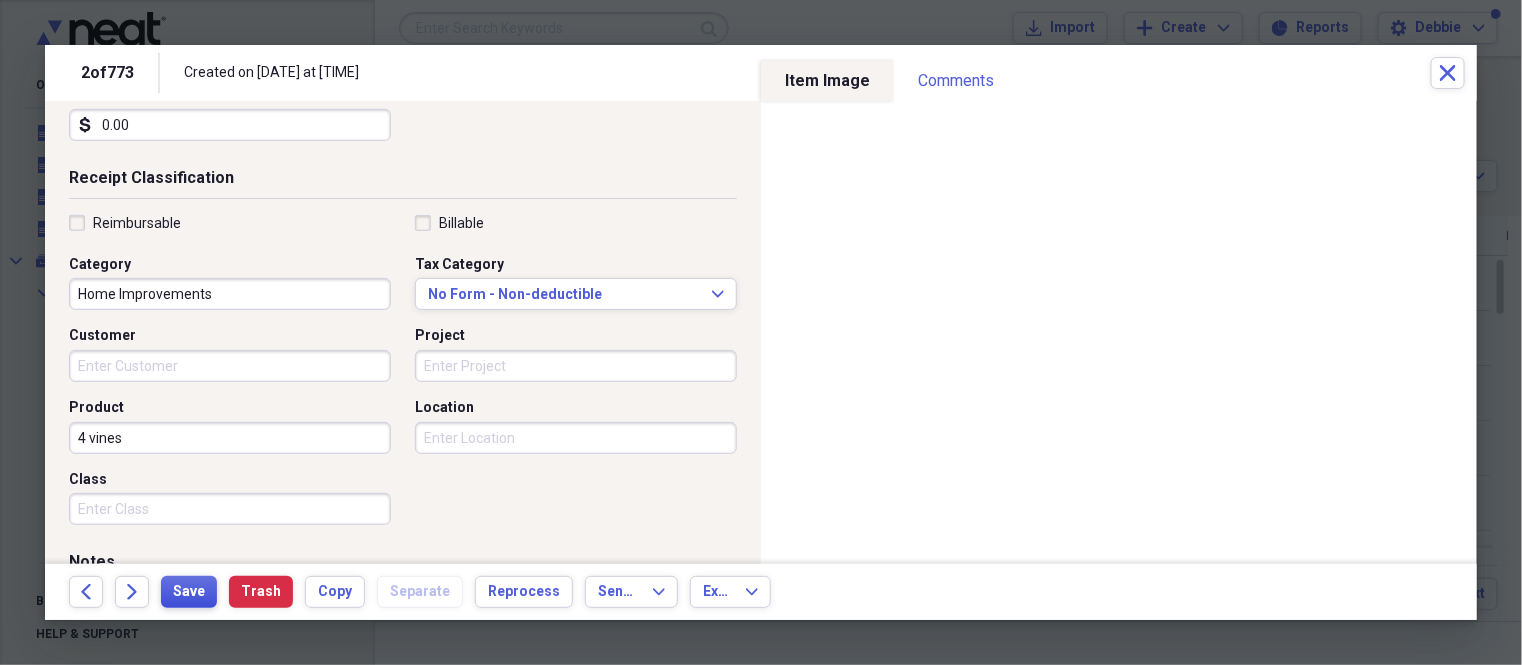 type on "4 vines" 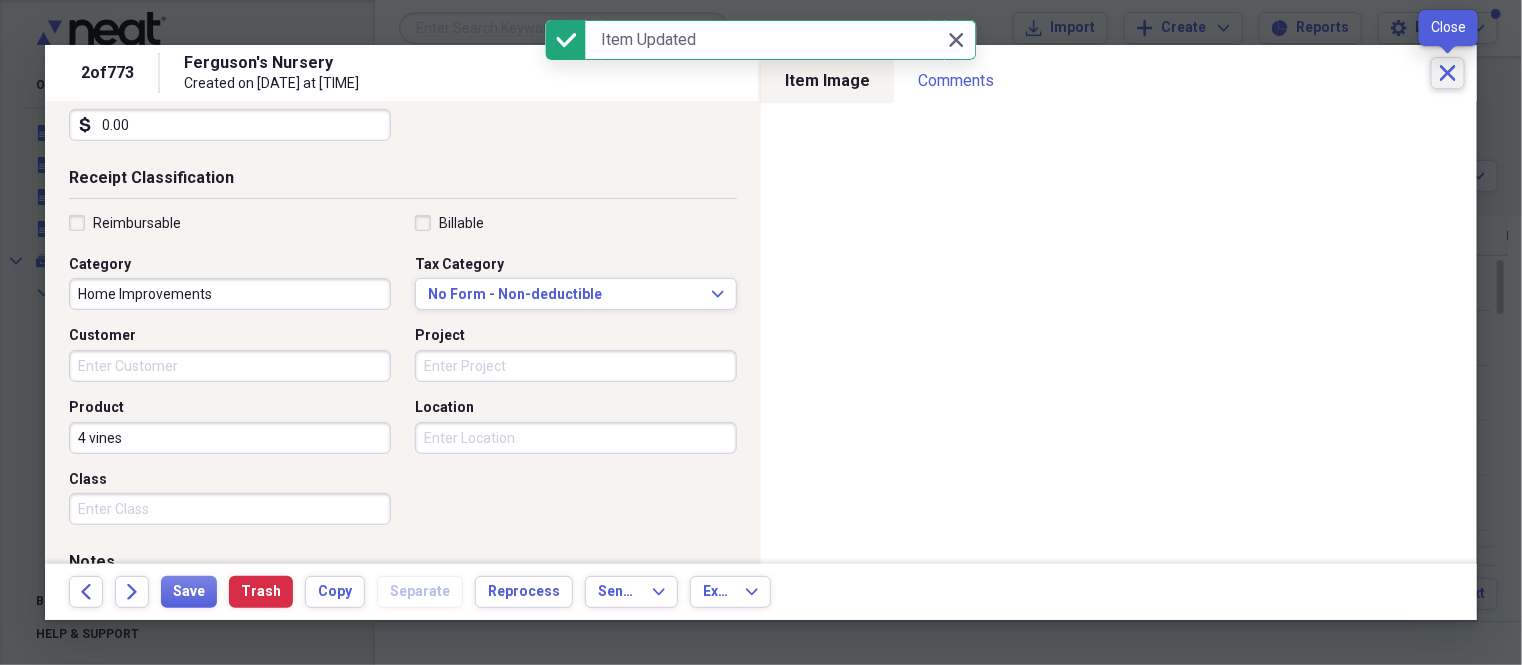 click on "Close" 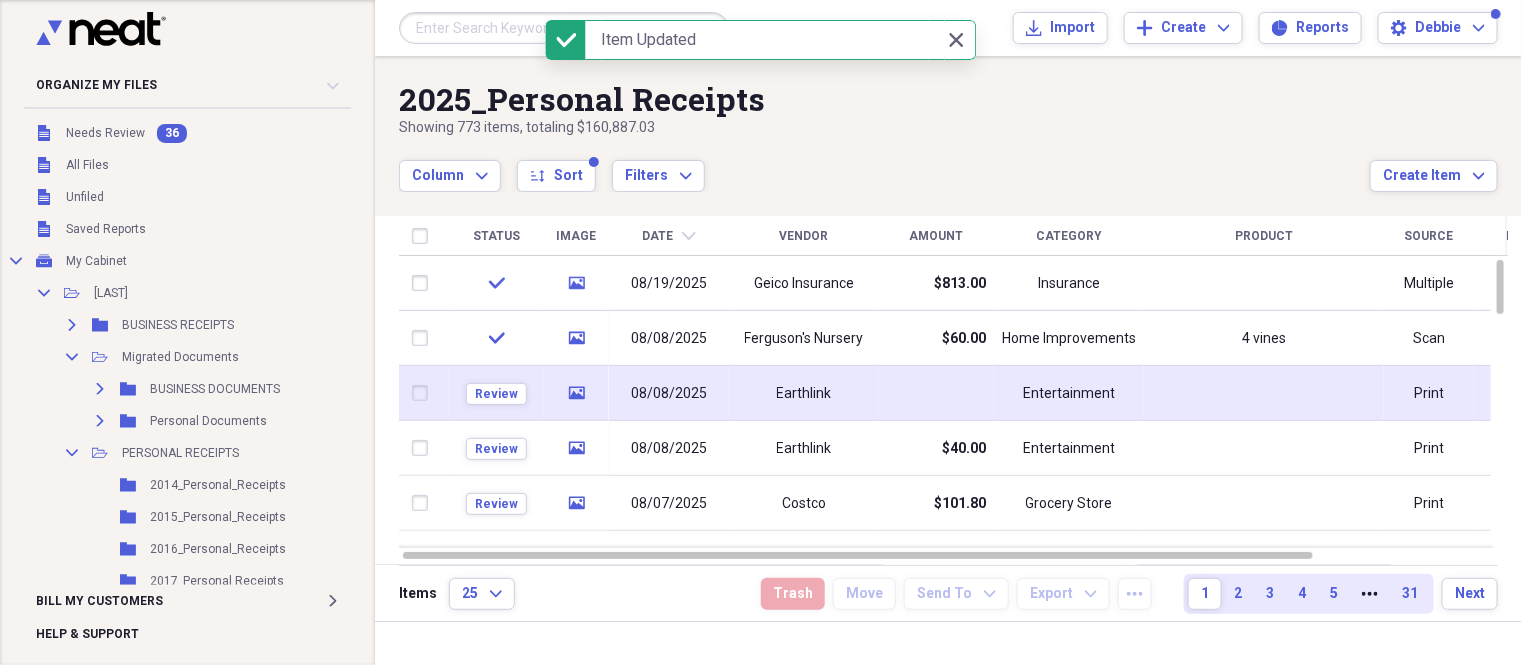 click at bounding box center [936, 393] 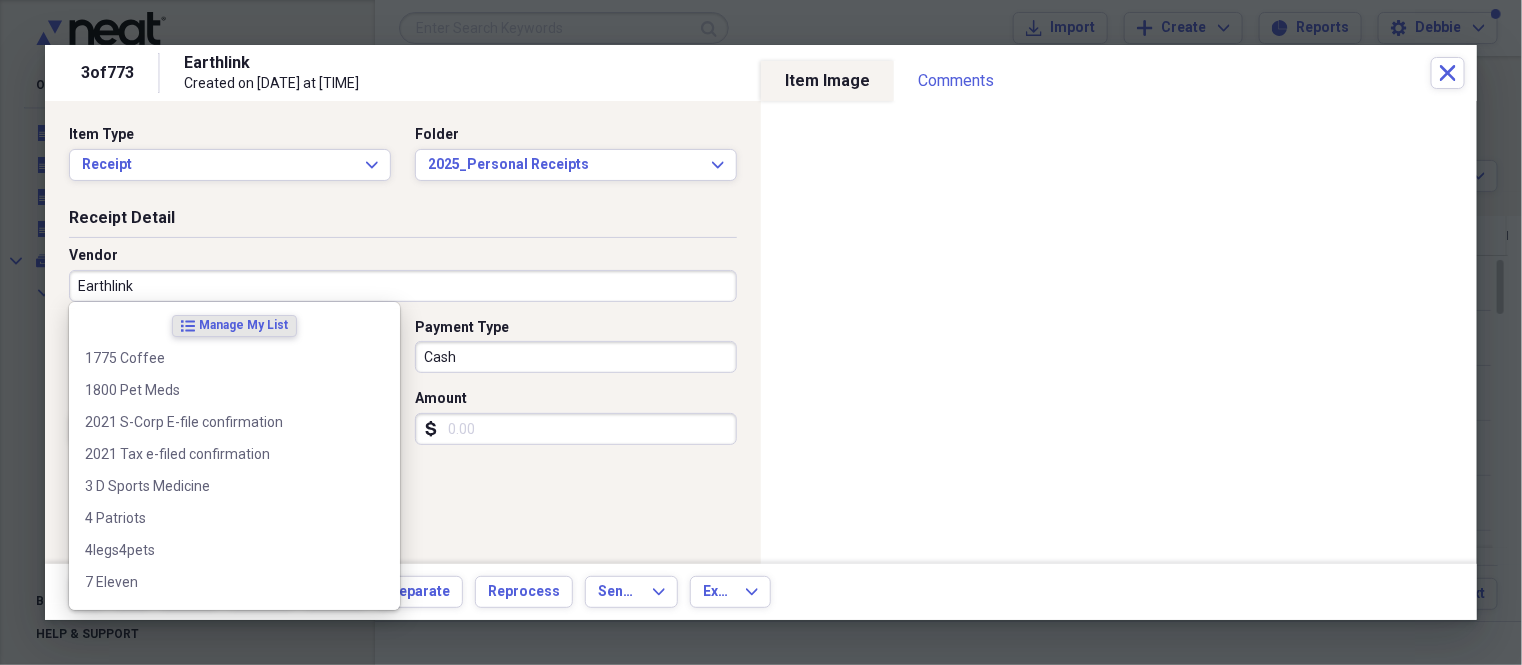 click on "Earthlink" at bounding box center [403, 286] 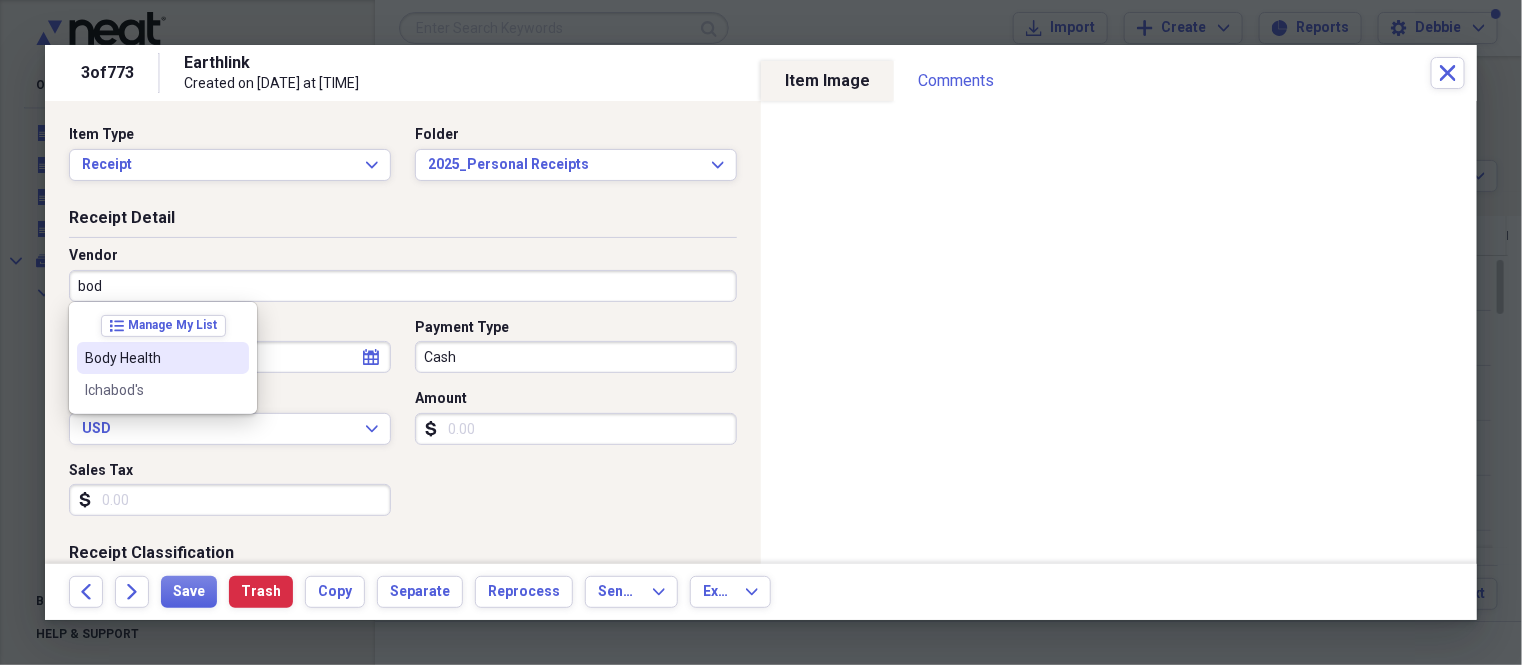 click on "Body Health" at bounding box center [151, 358] 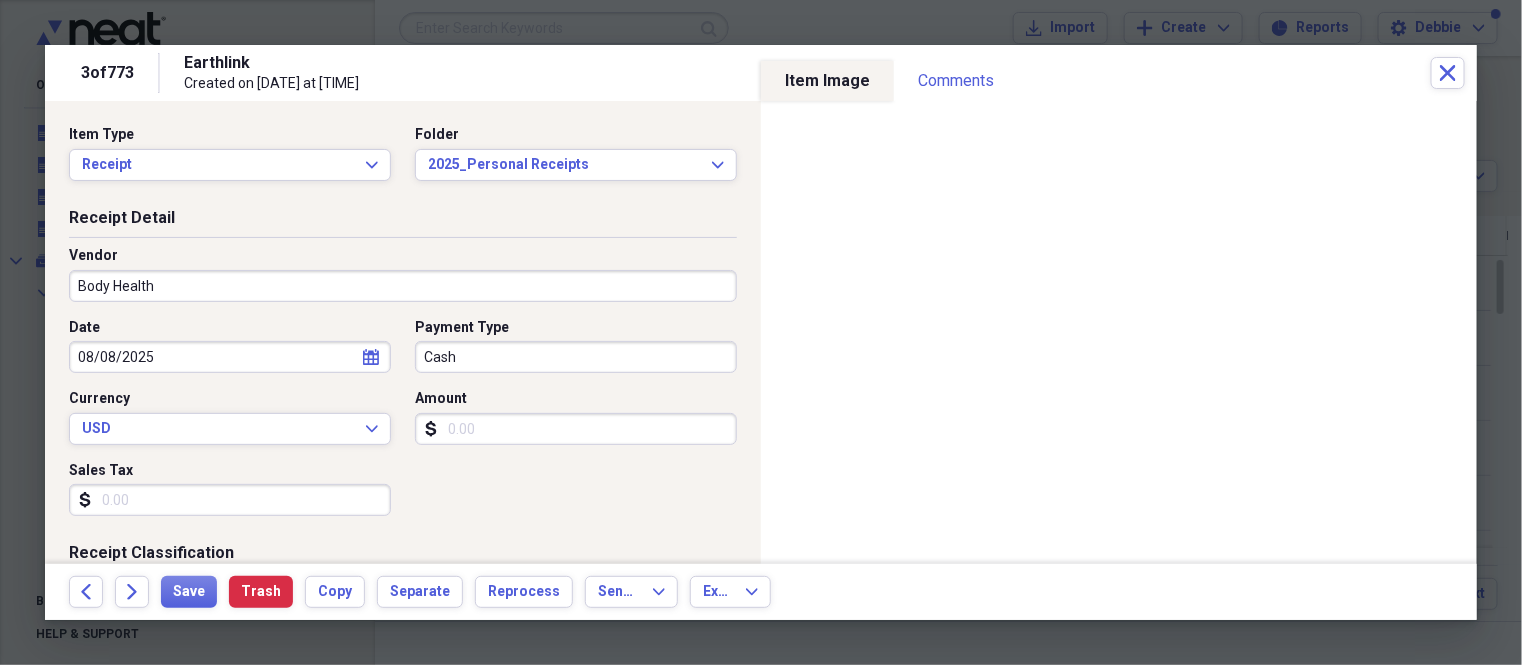 type on "Medical" 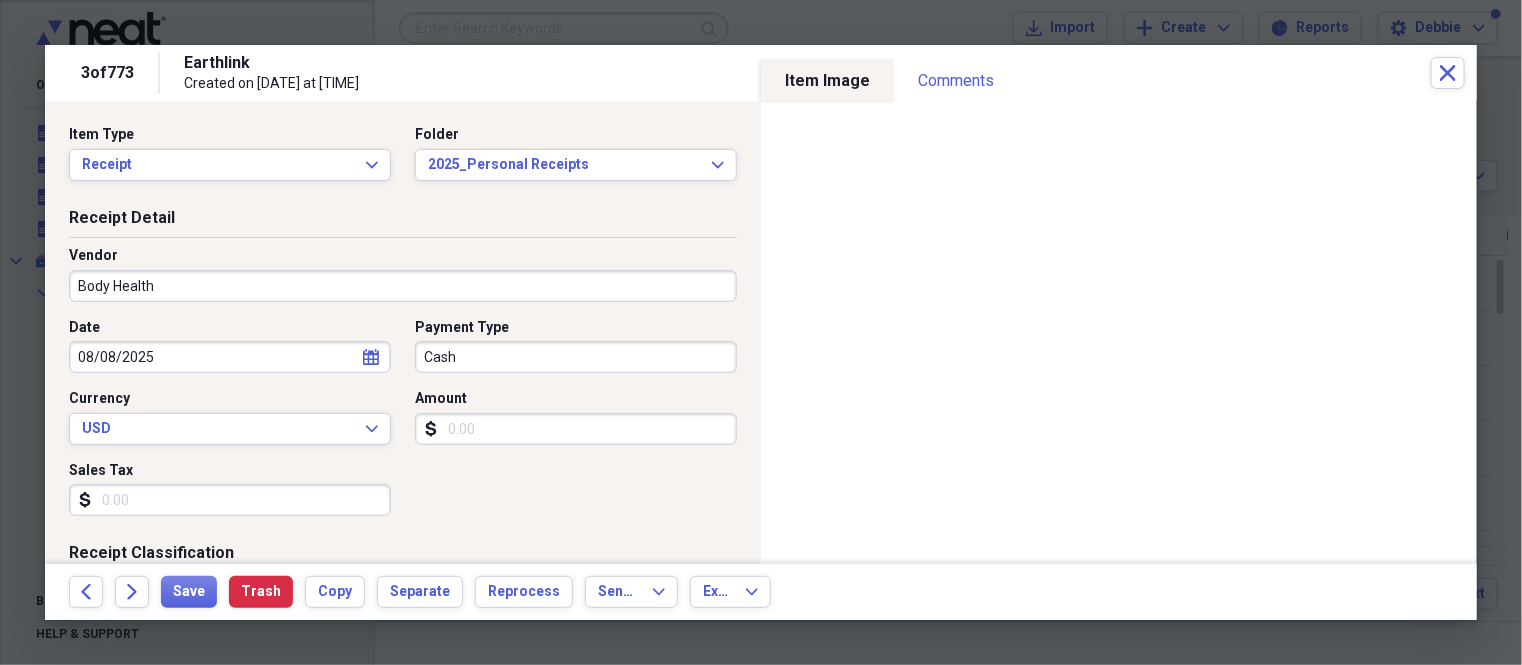 click on "Cash" at bounding box center (576, 357) 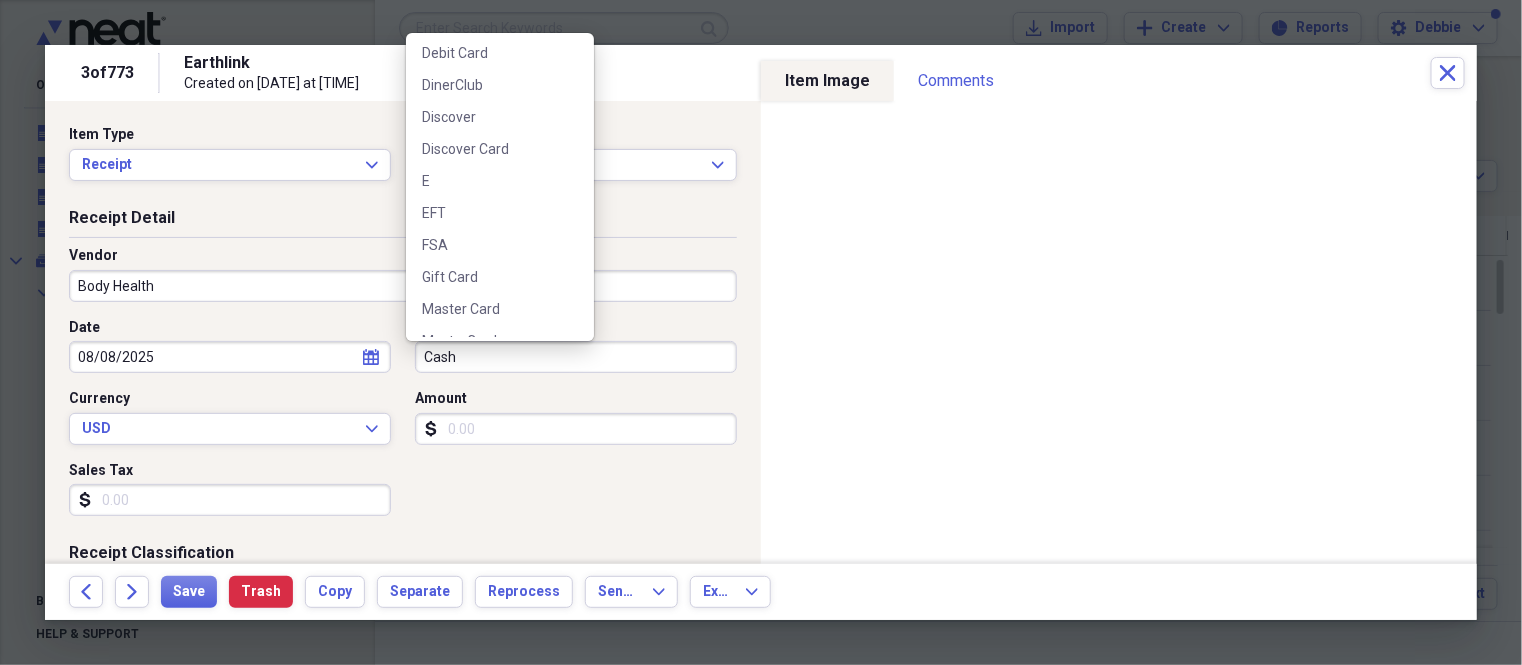 scroll, scrollTop: 635, scrollLeft: 0, axis: vertical 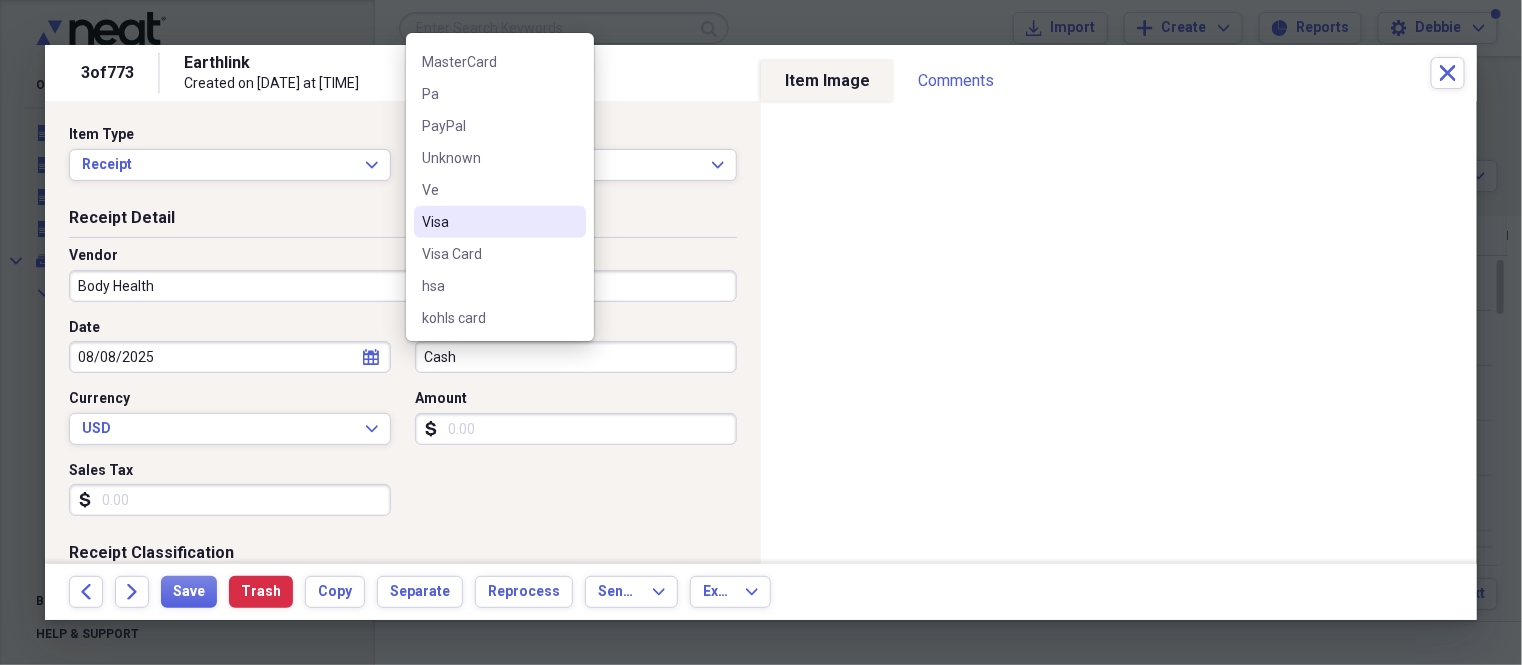 click on "Visa" at bounding box center (488, 222) 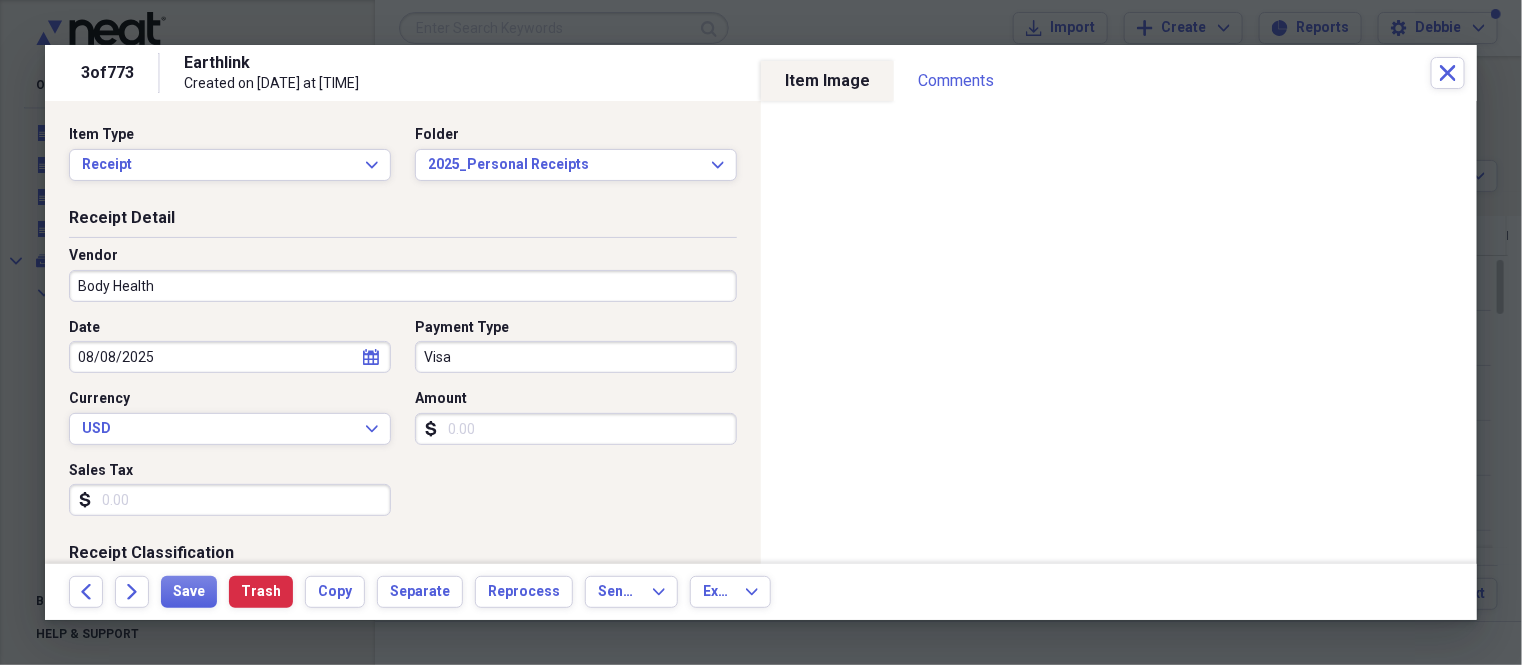 click on "Amount" at bounding box center (576, 429) 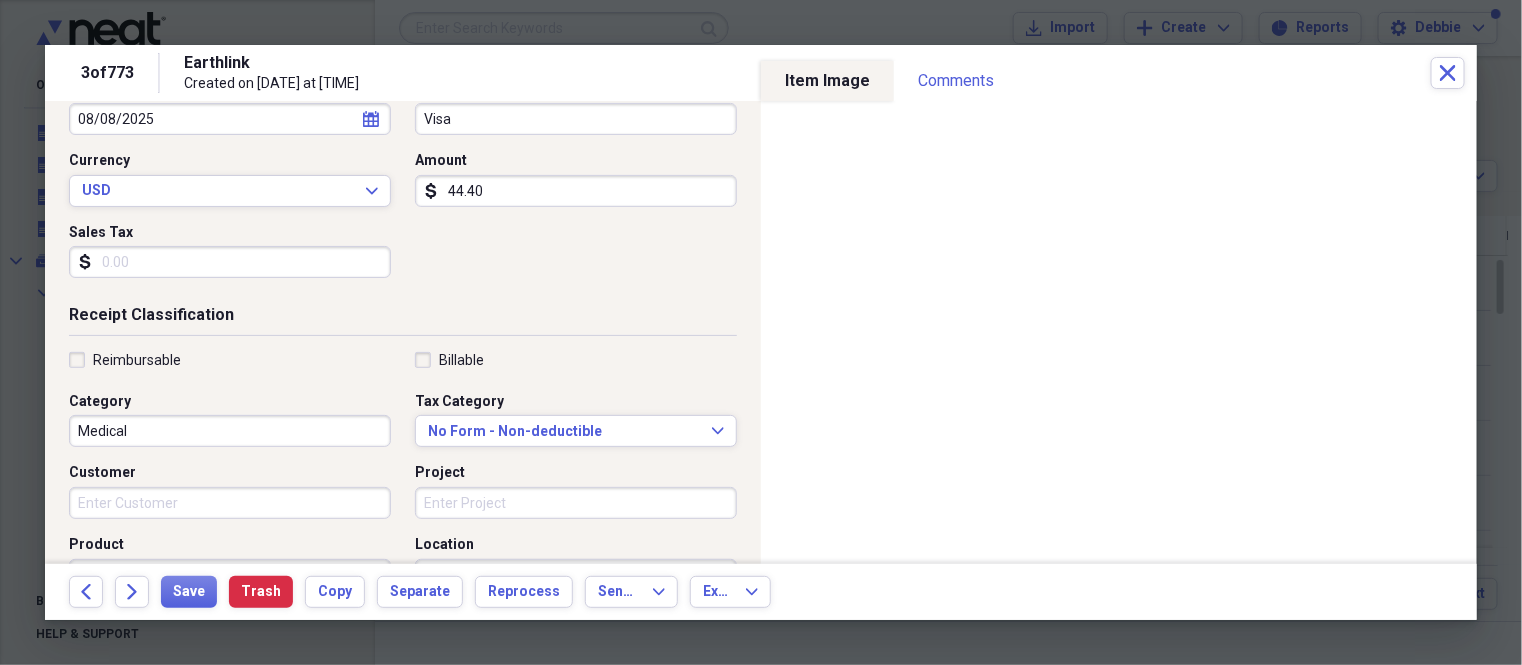 scroll, scrollTop: 249, scrollLeft: 0, axis: vertical 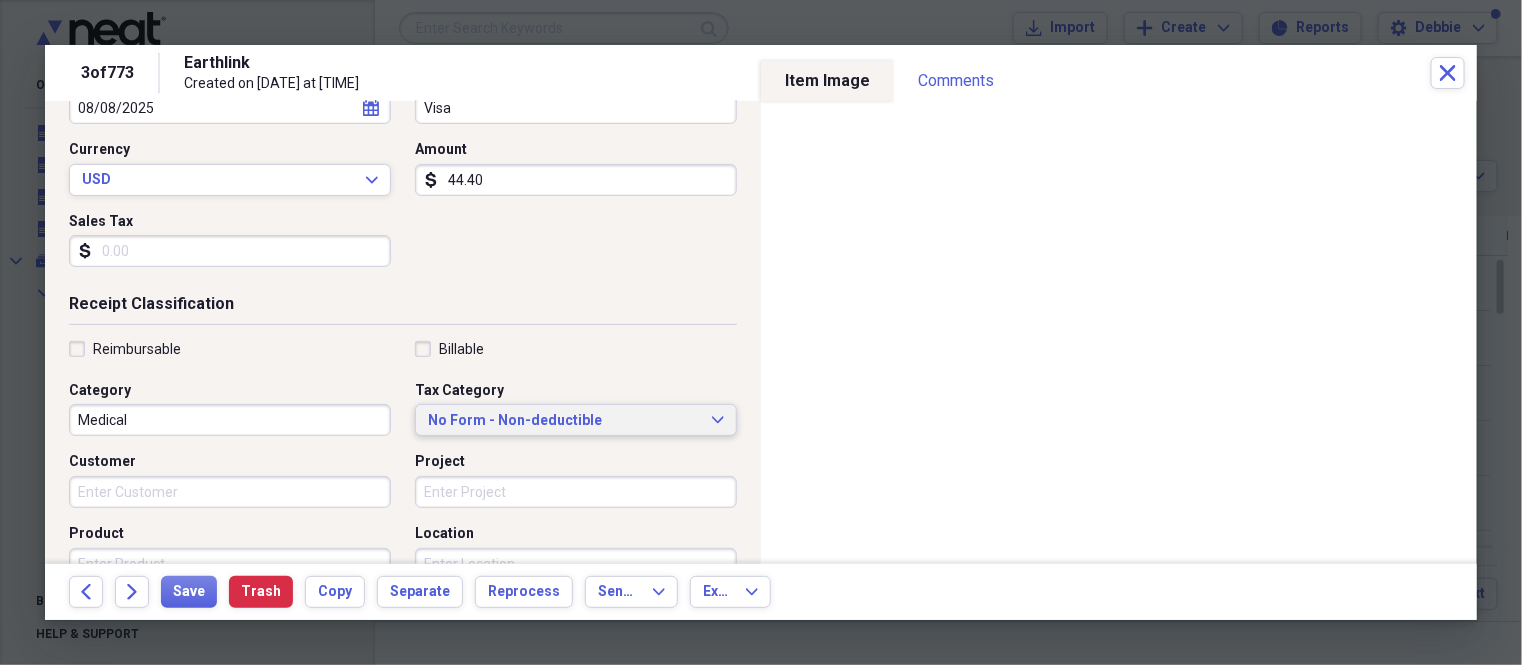 type on "44.40" 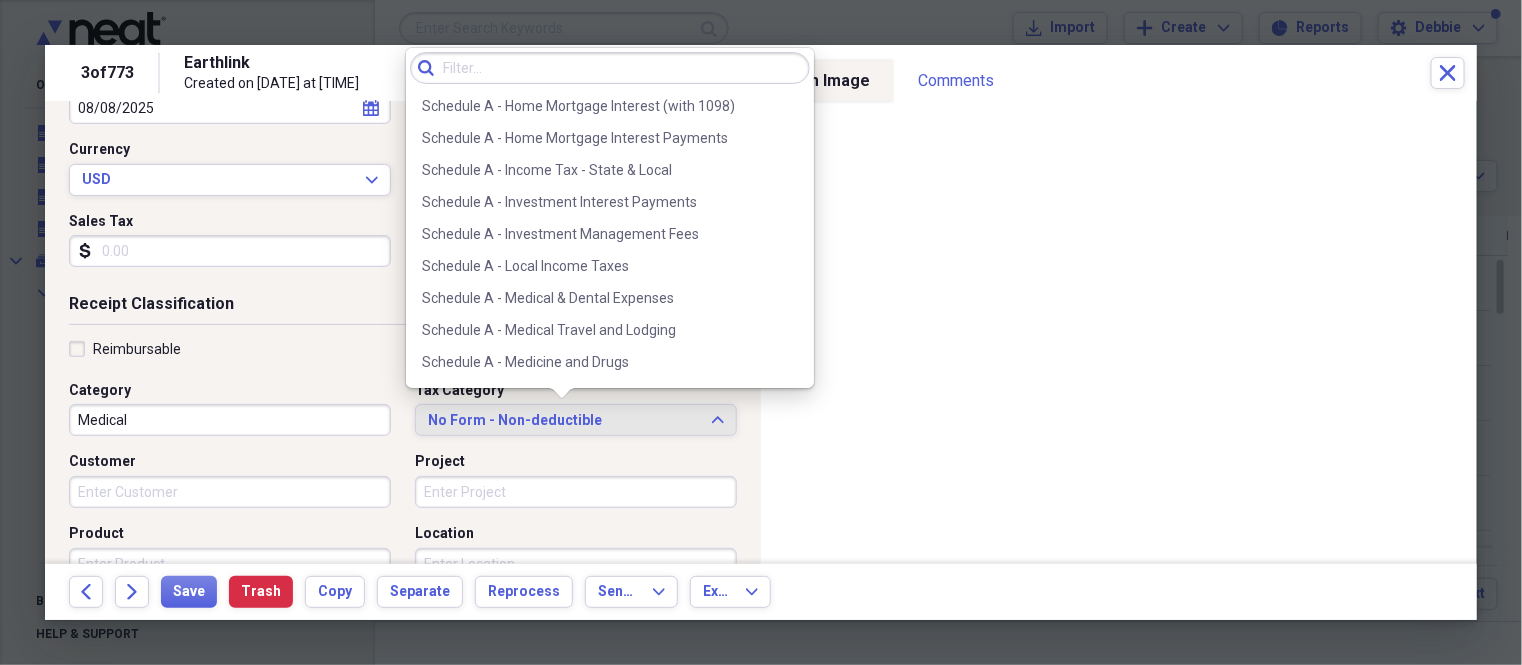 scroll, scrollTop: 2875, scrollLeft: 0, axis: vertical 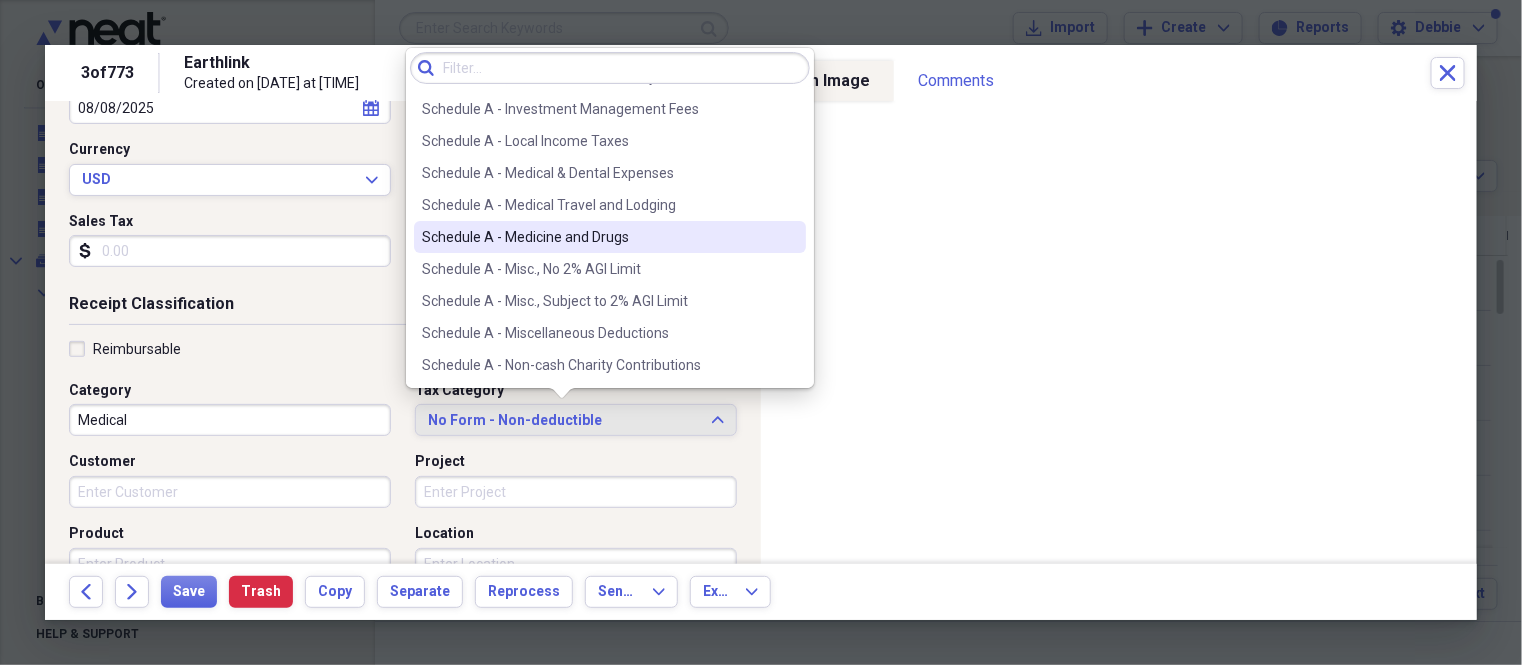 click on "Schedule A - Medicine and Drugs" at bounding box center (598, 237) 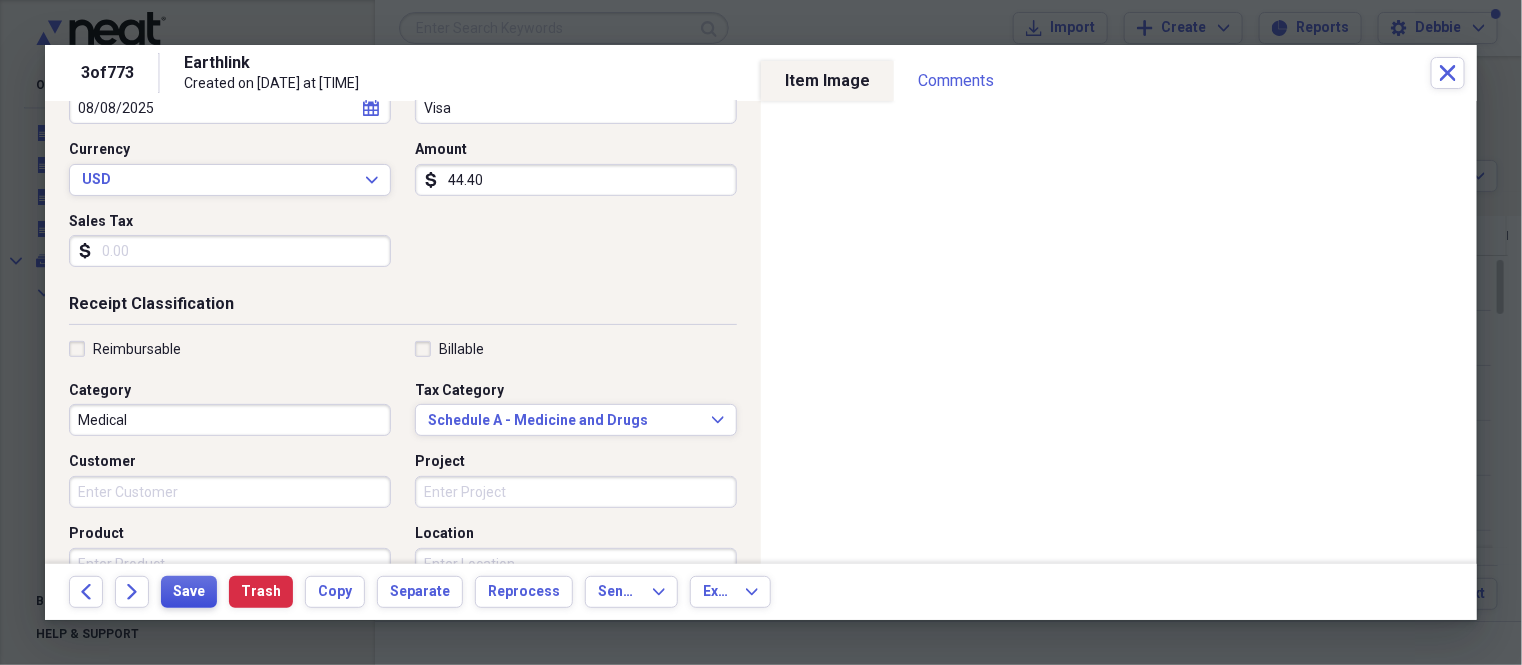 click on "Save" at bounding box center [189, 592] 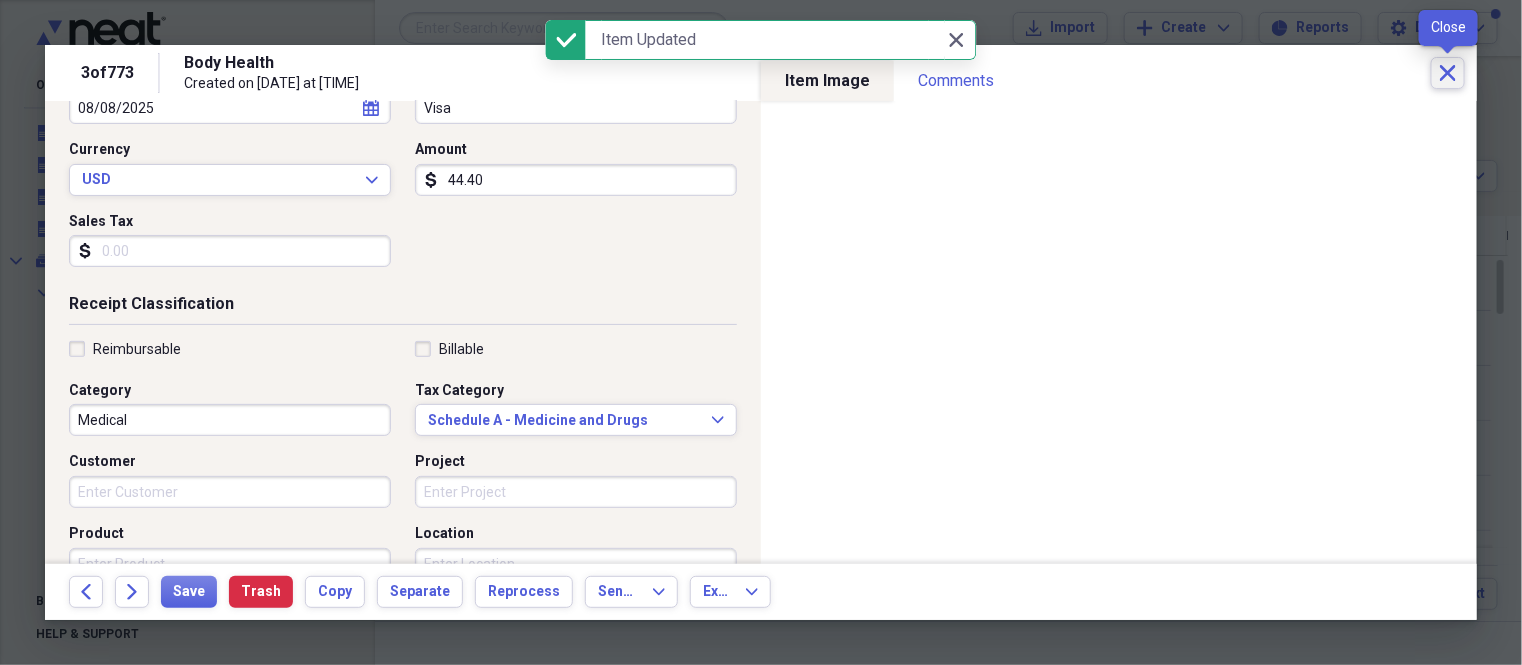 click on "Close" at bounding box center [1448, 73] 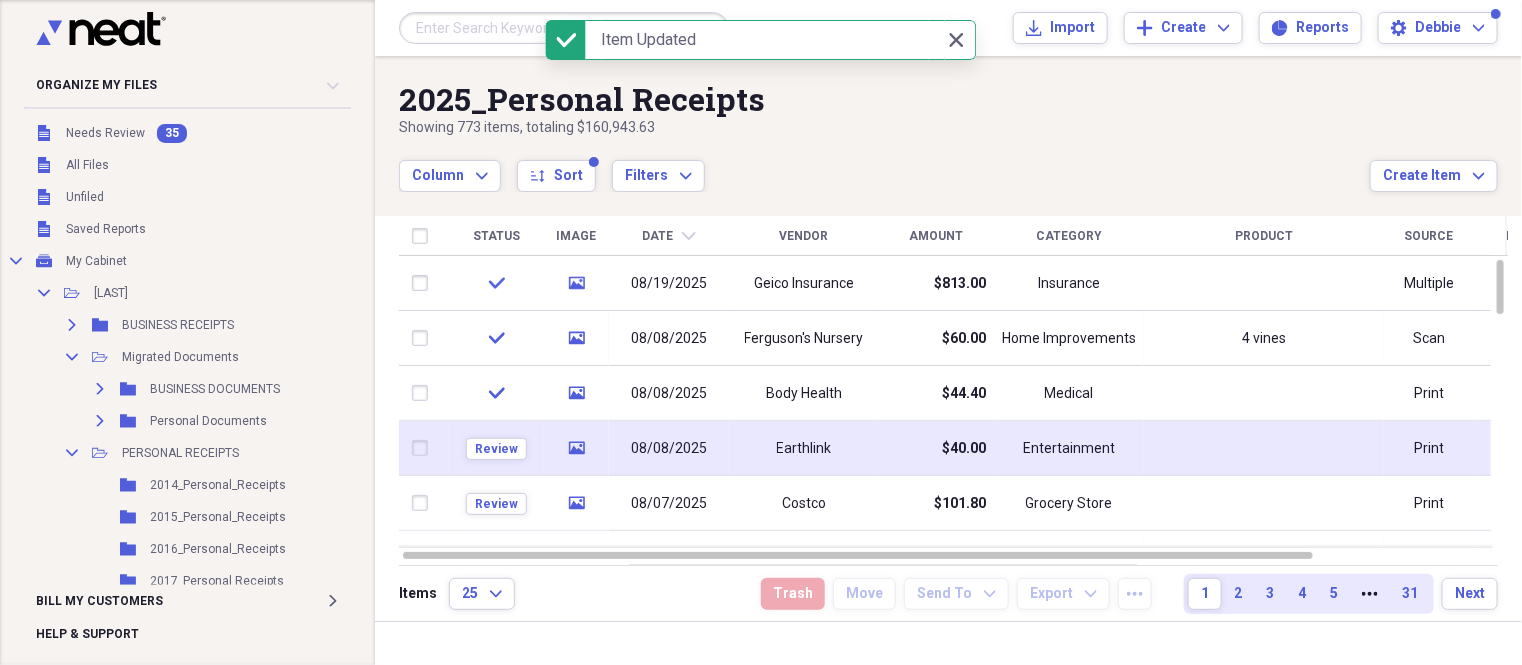 click on "$40.00" at bounding box center [936, 448] 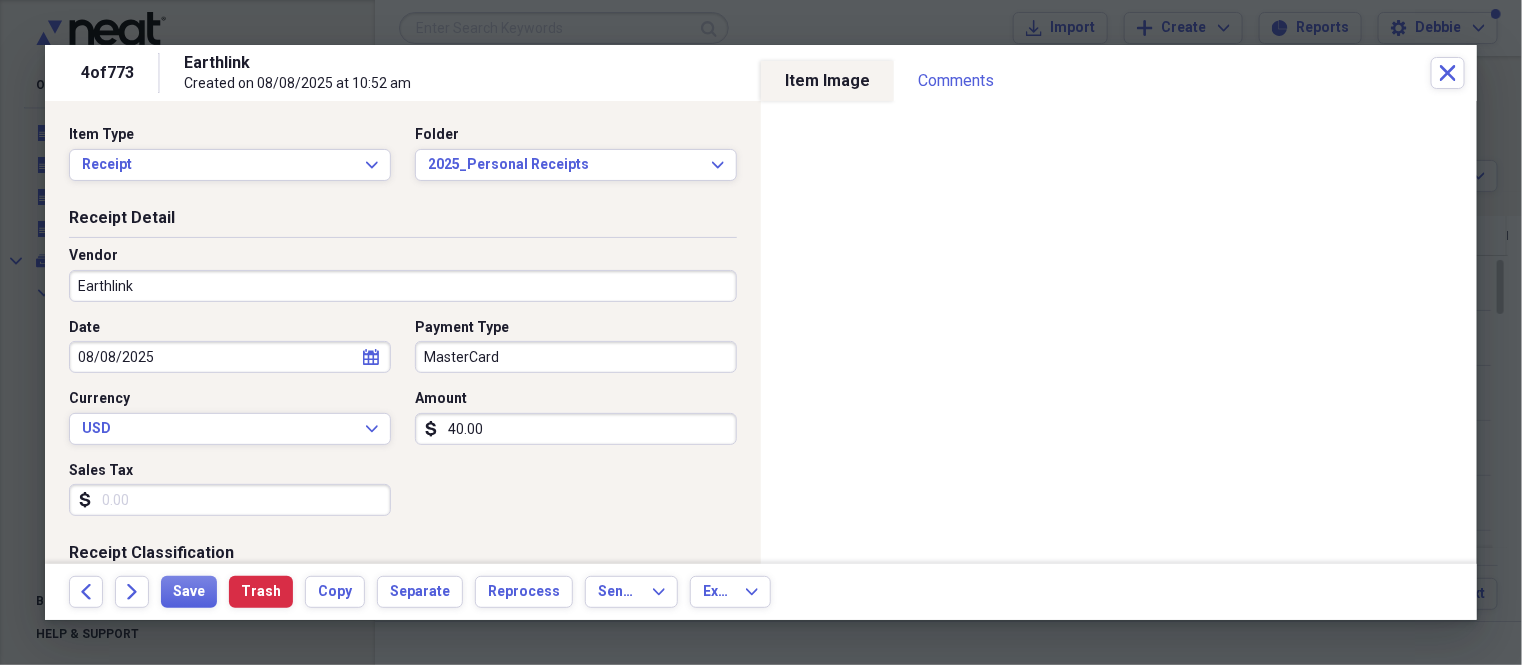 click on "Earthlink" at bounding box center [403, 286] 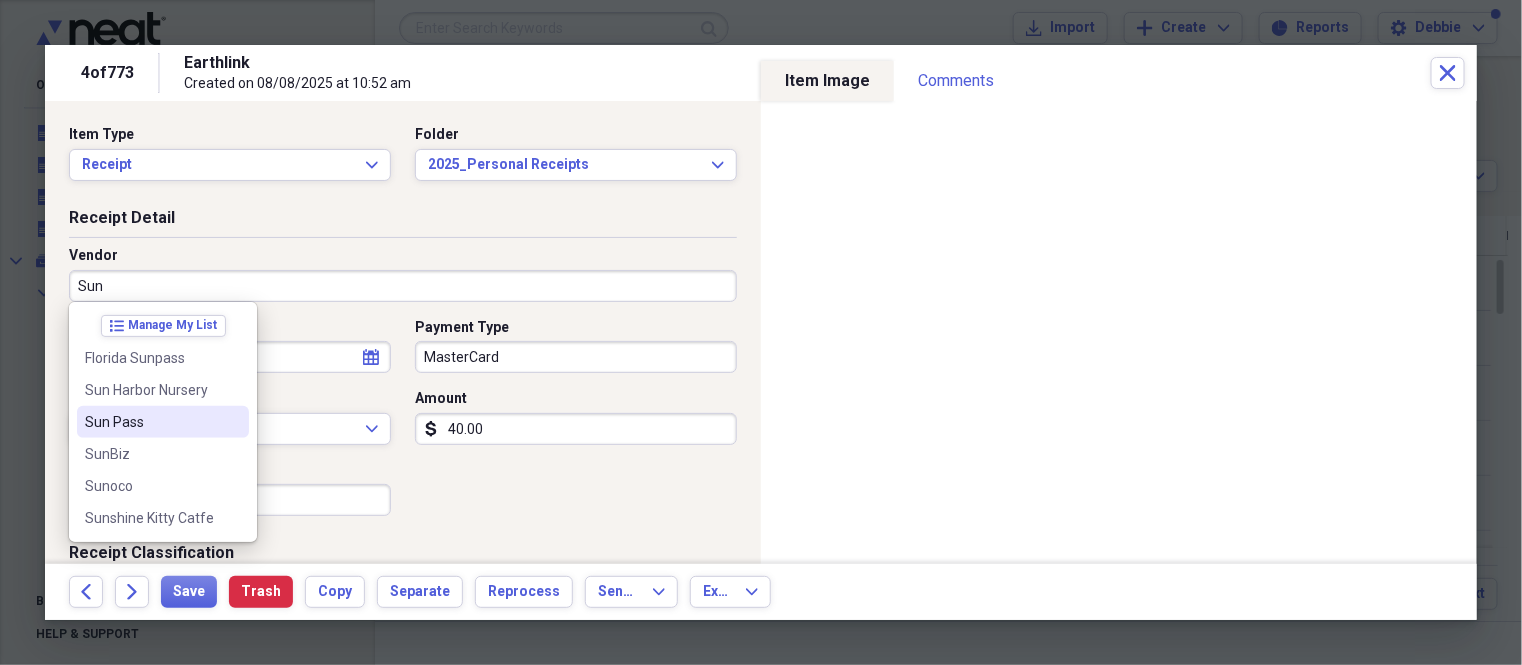 click on "Sun Pass" at bounding box center [151, 422] 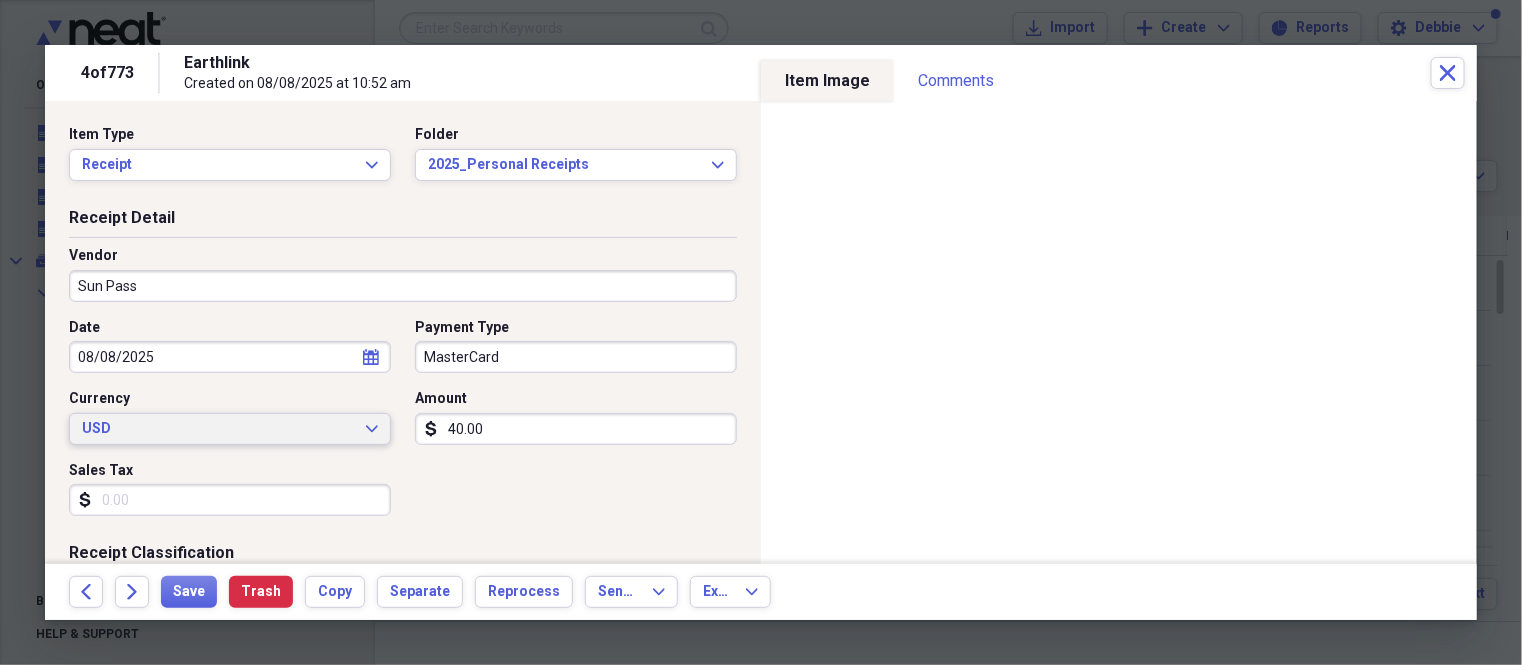 type on "Medical" 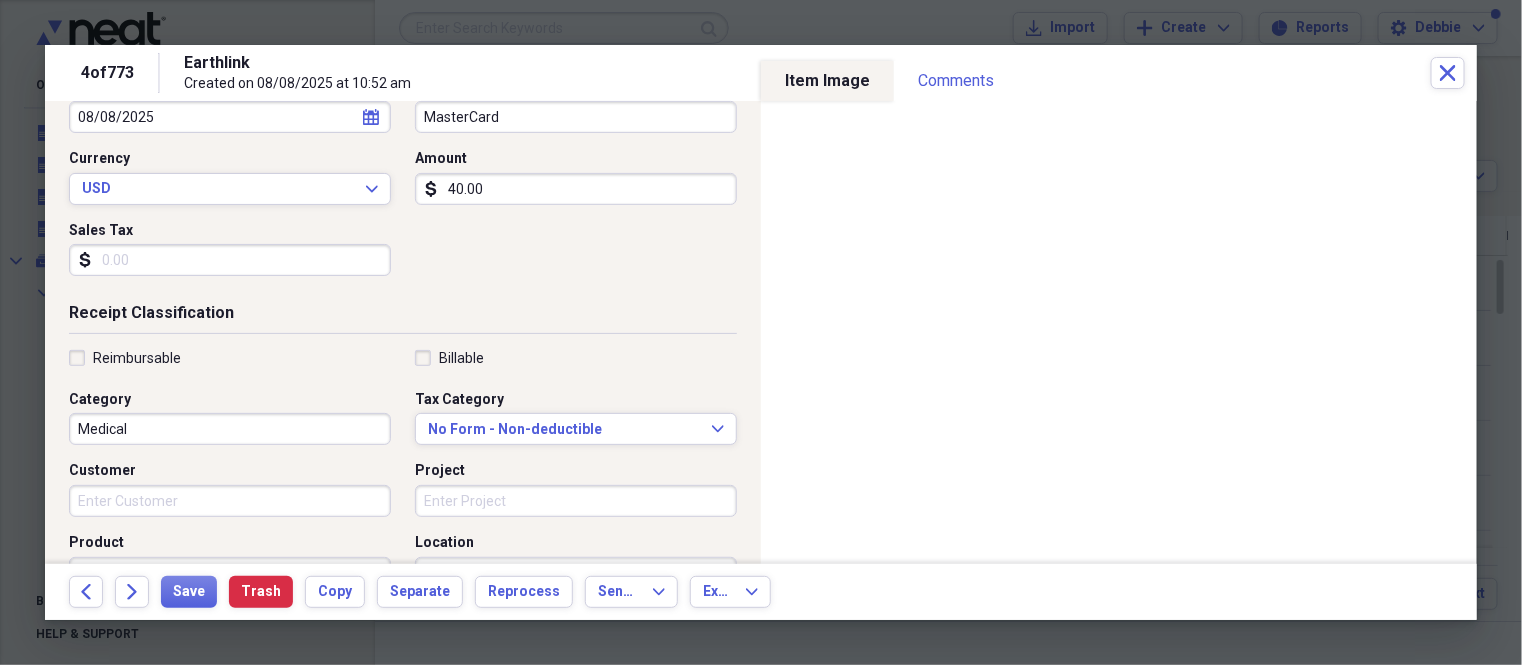 scroll, scrollTop: 375, scrollLeft: 0, axis: vertical 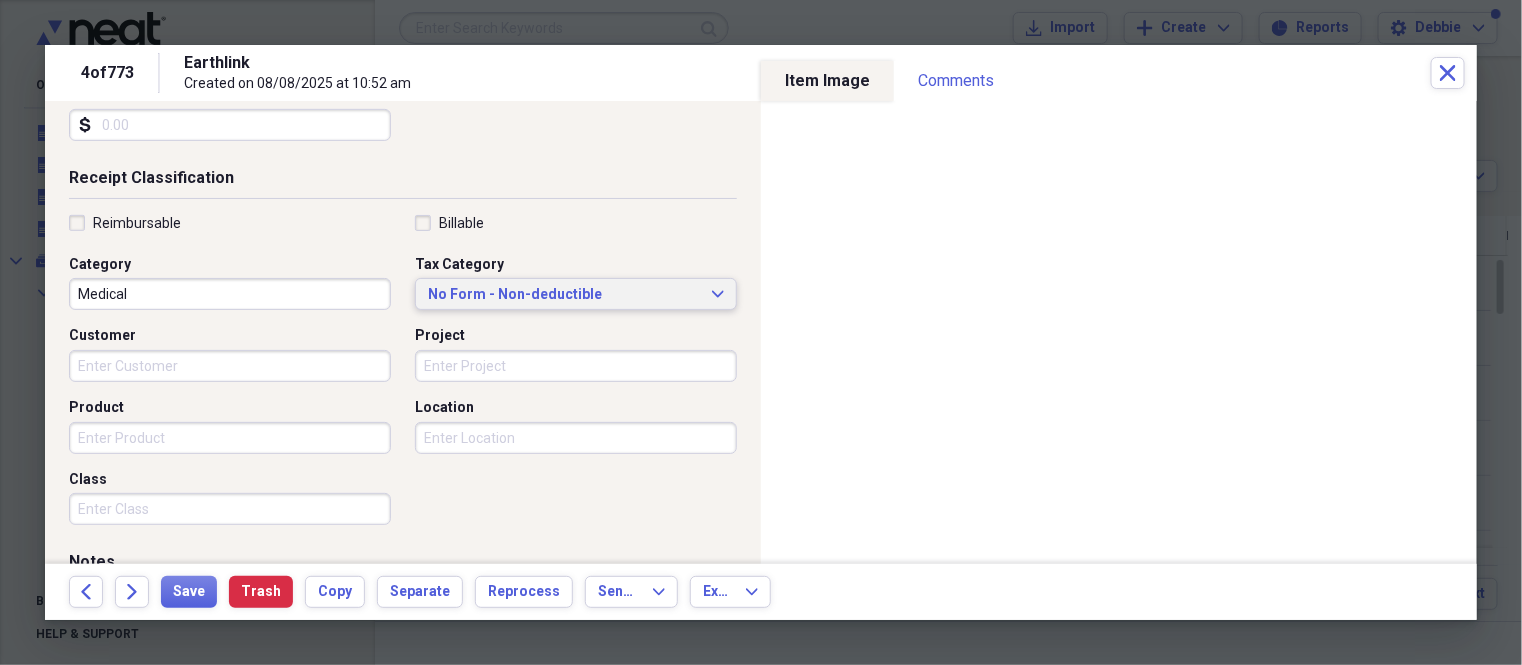 click on "No Form - Non-deductible" at bounding box center [564, 295] 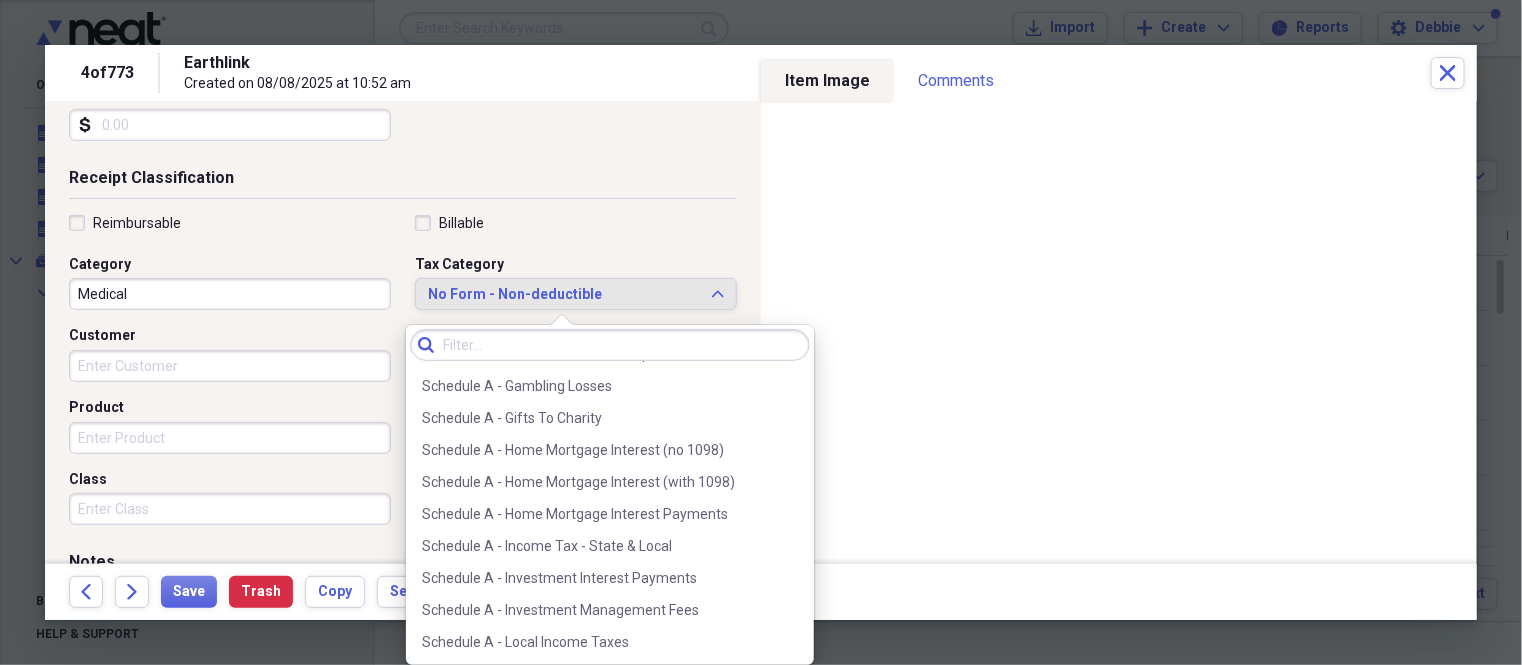 scroll, scrollTop: 2750, scrollLeft: 0, axis: vertical 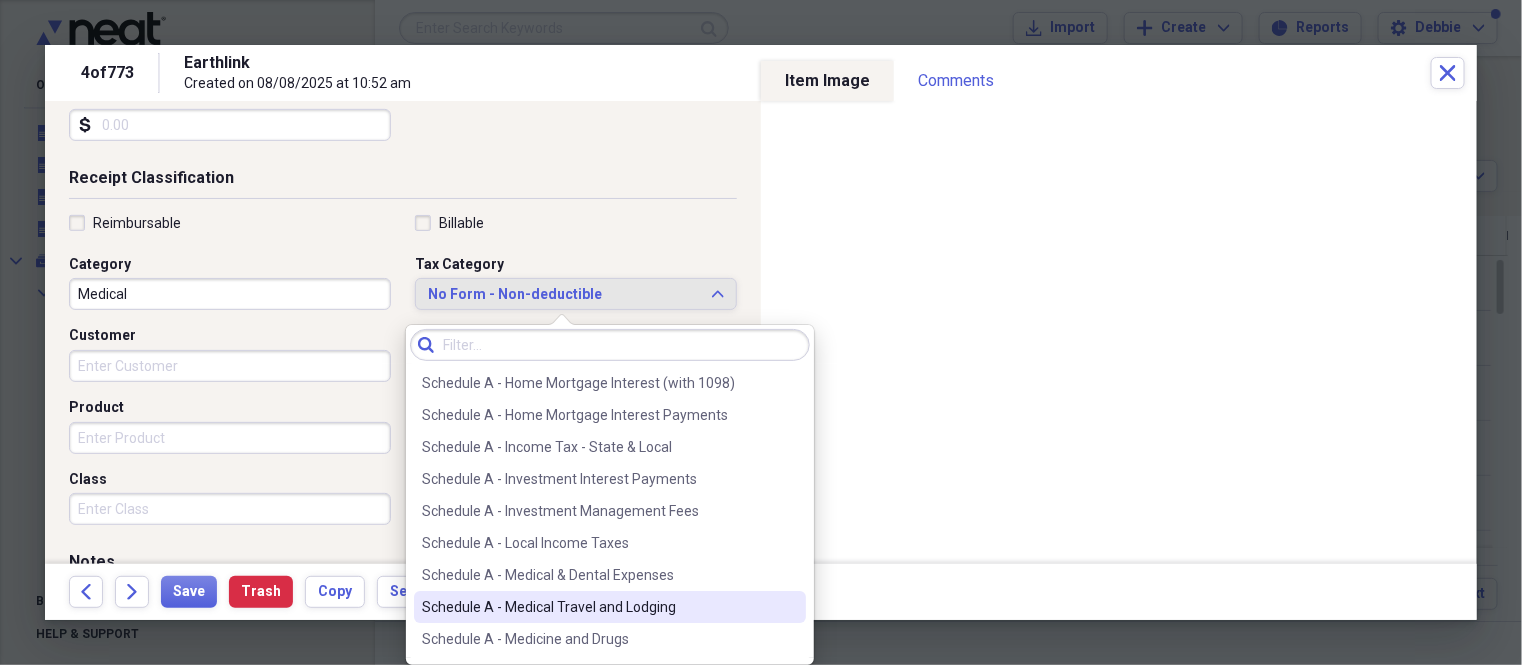 click on "Schedule A - Medical Travel and Lodging" at bounding box center [598, 607] 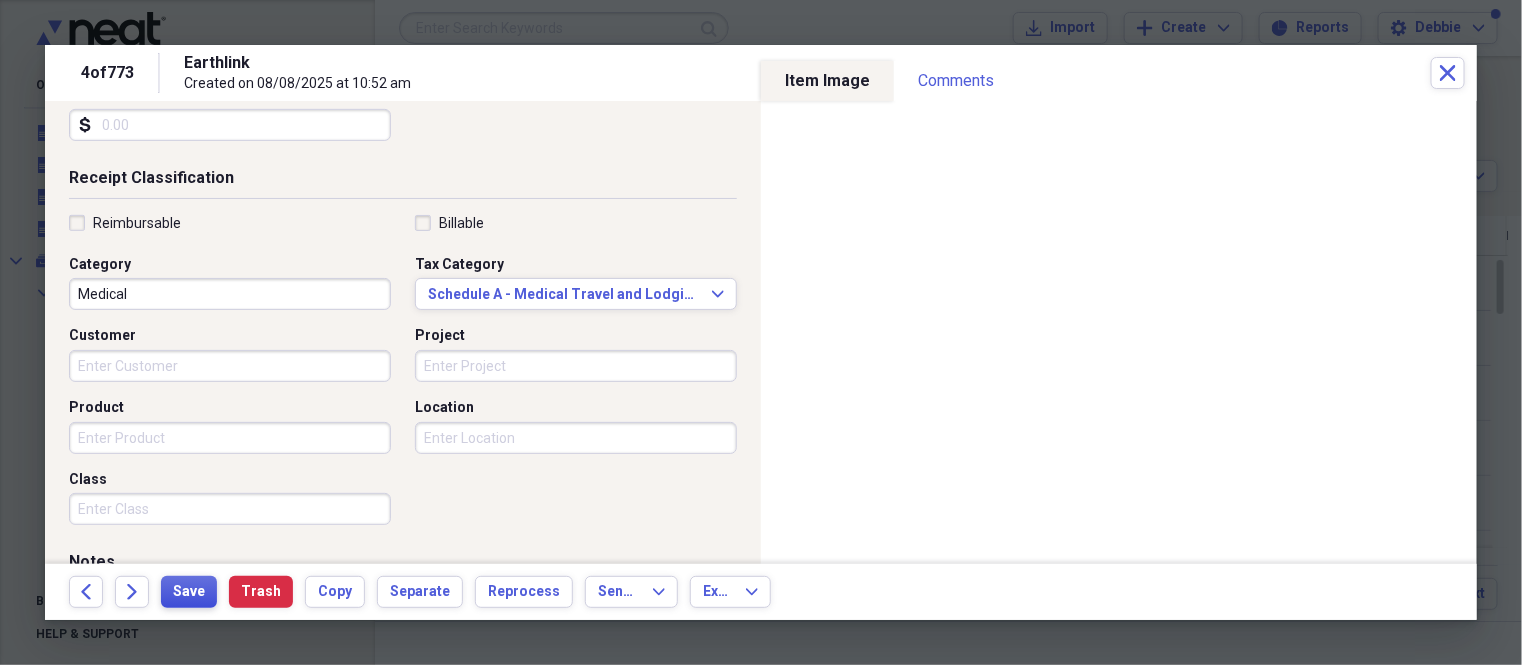 click on "Save" at bounding box center (189, 592) 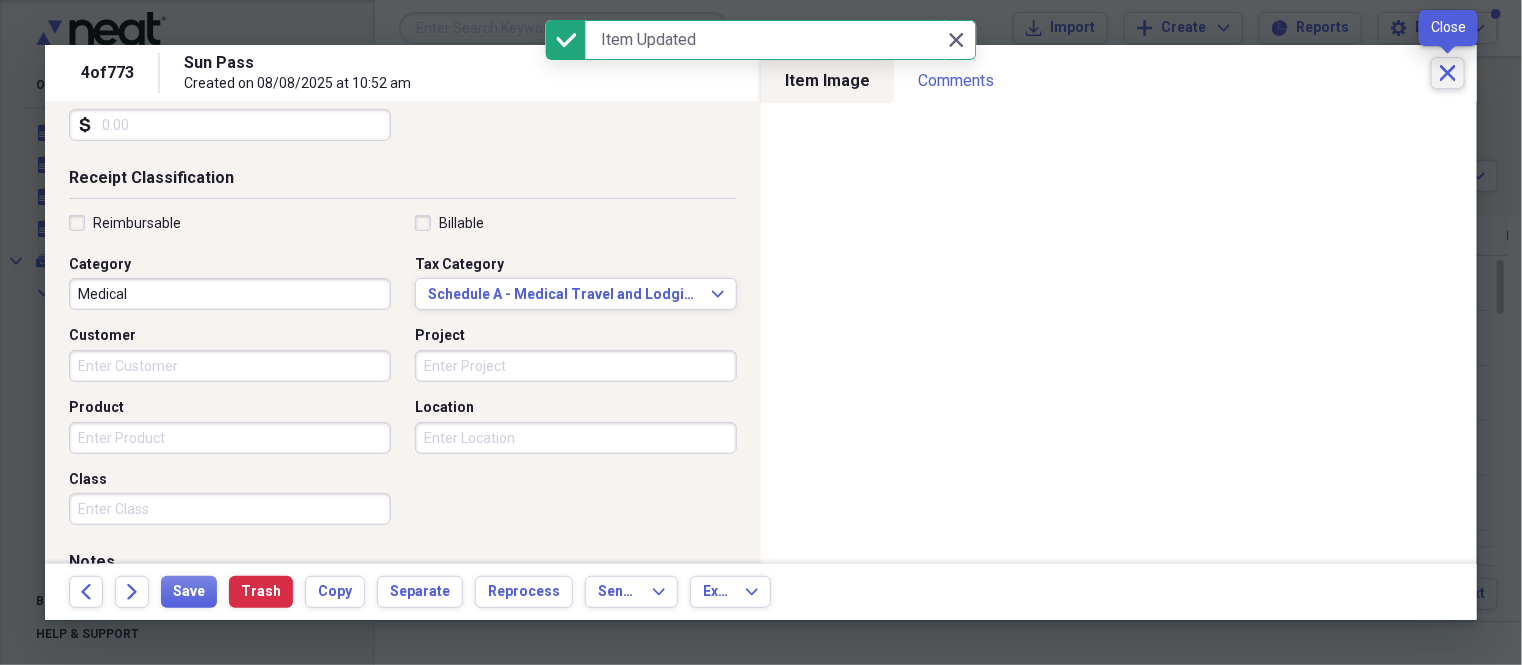 click 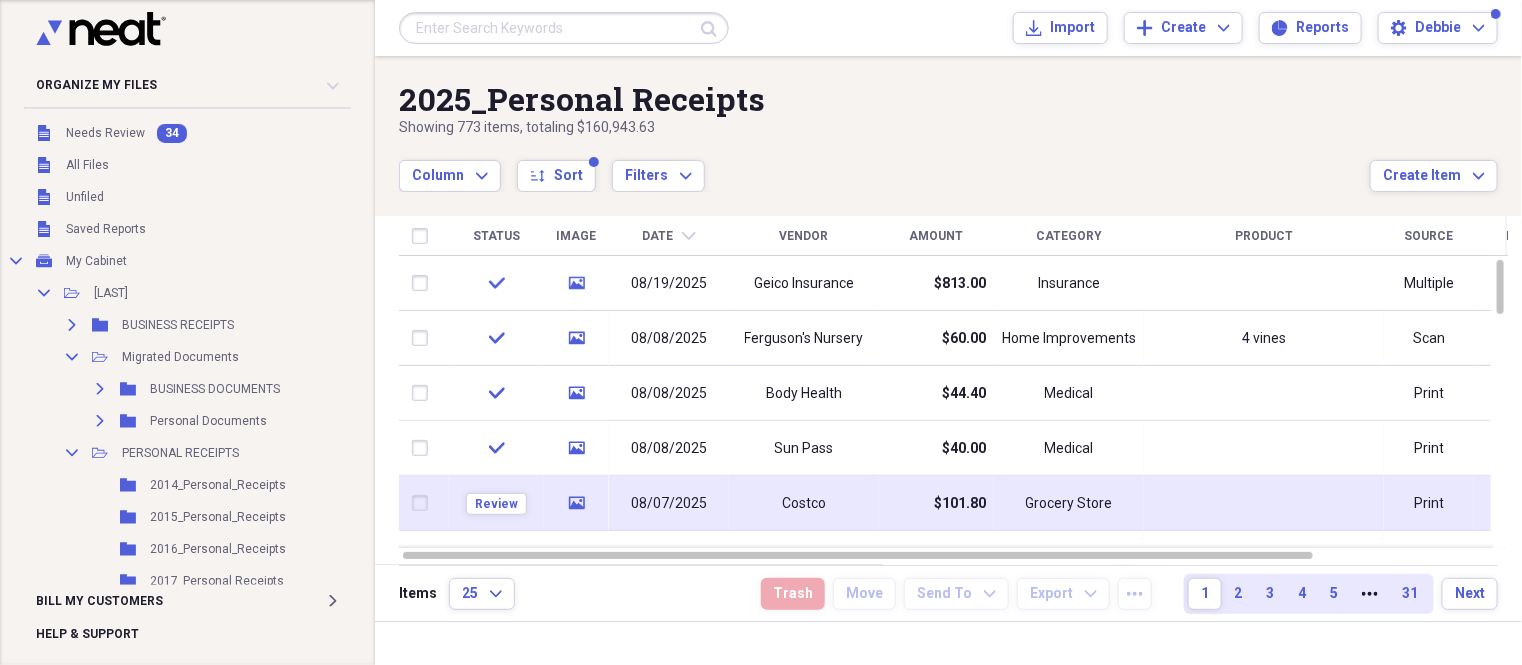 click on "$101.80" at bounding box center [960, 504] 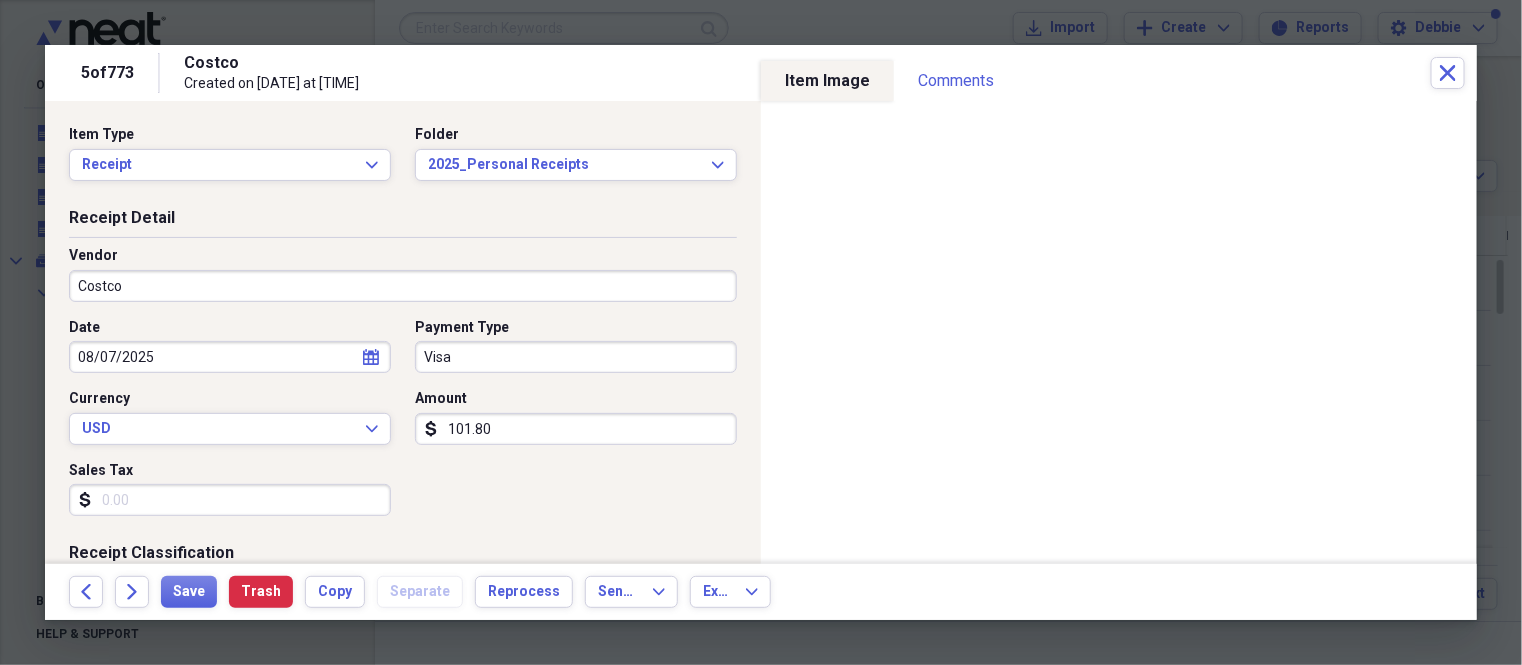 click on "Costco" at bounding box center [403, 286] 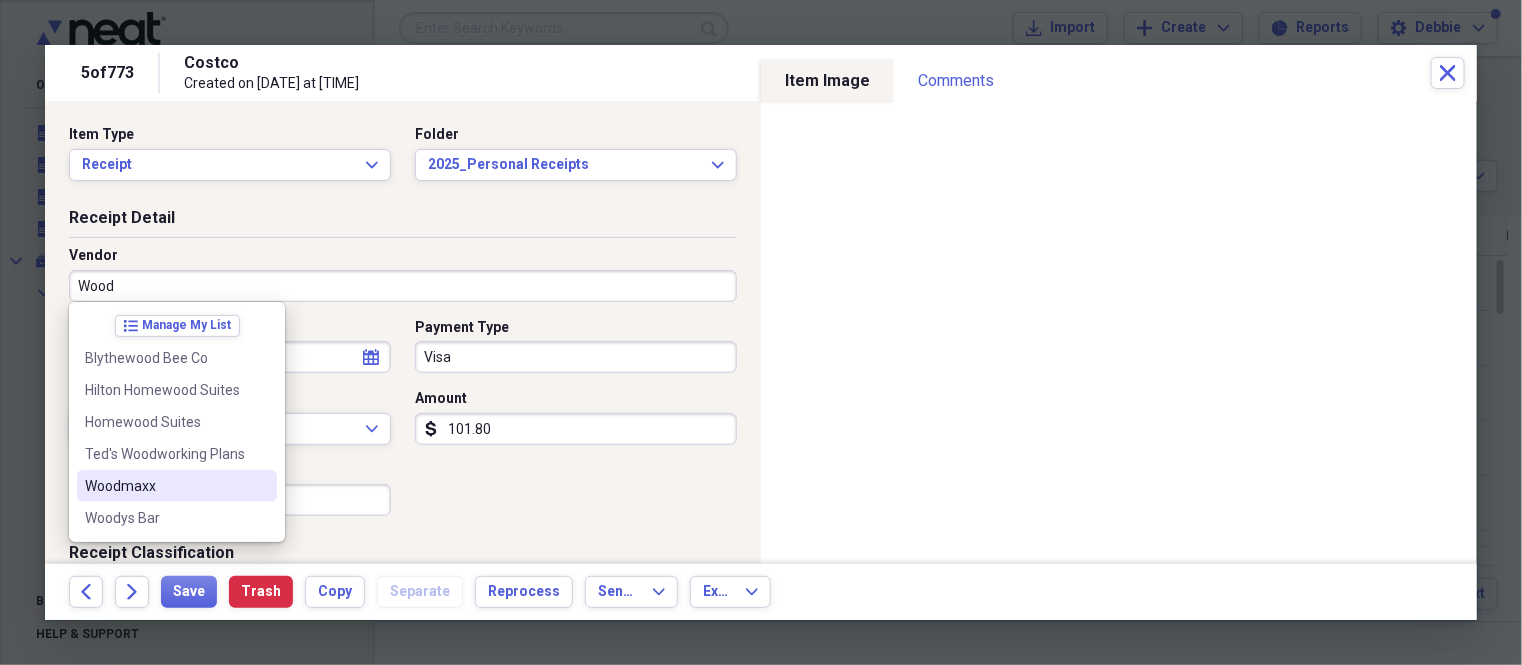 click on "Woodmaxx" at bounding box center (165, 486) 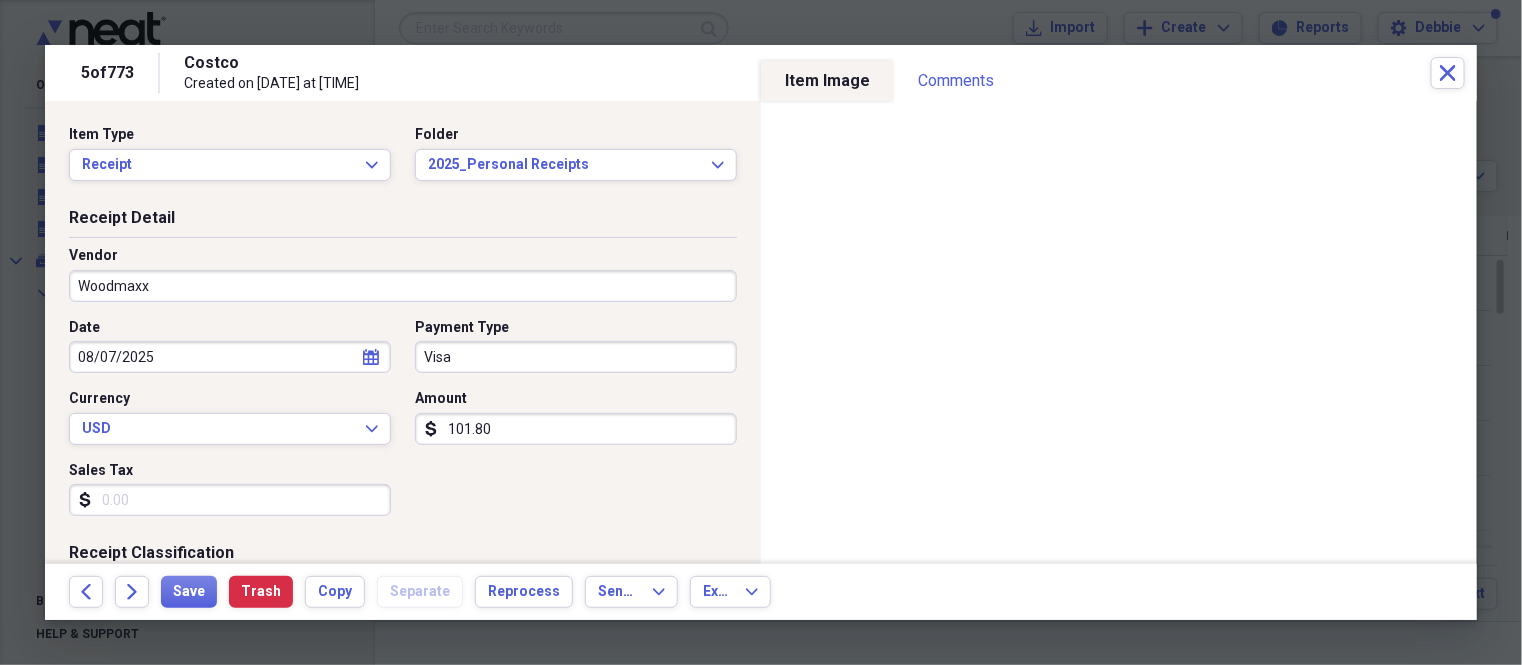 type on "Home Improvements" 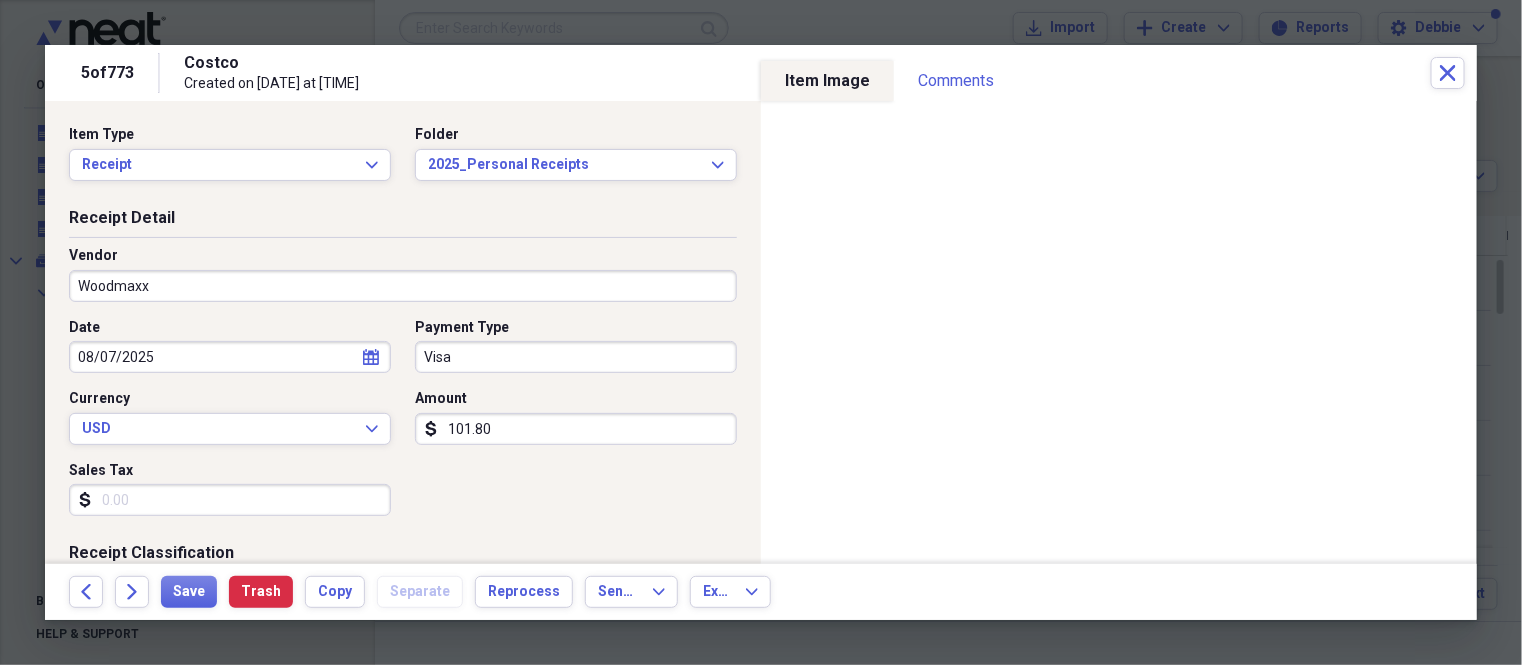 scroll, scrollTop: 124, scrollLeft: 0, axis: vertical 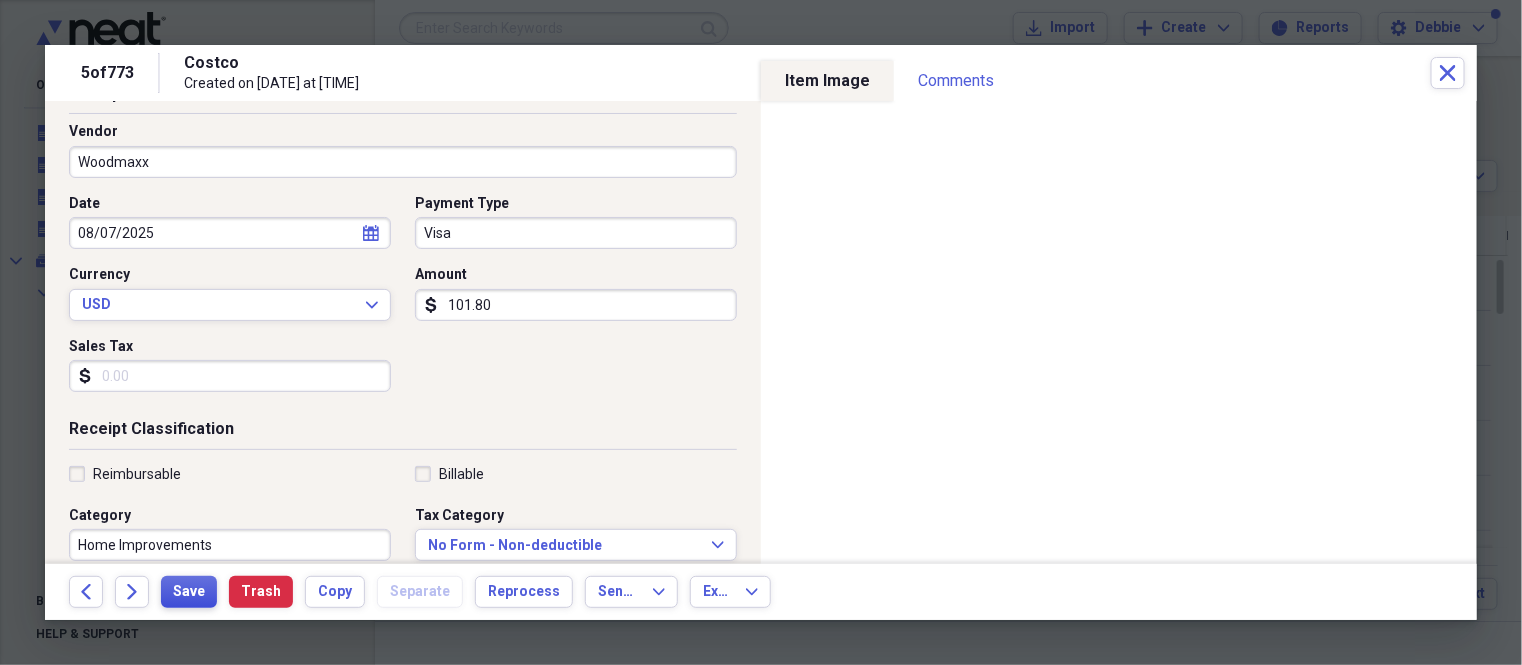 click on "Save" at bounding box center [189, 592] 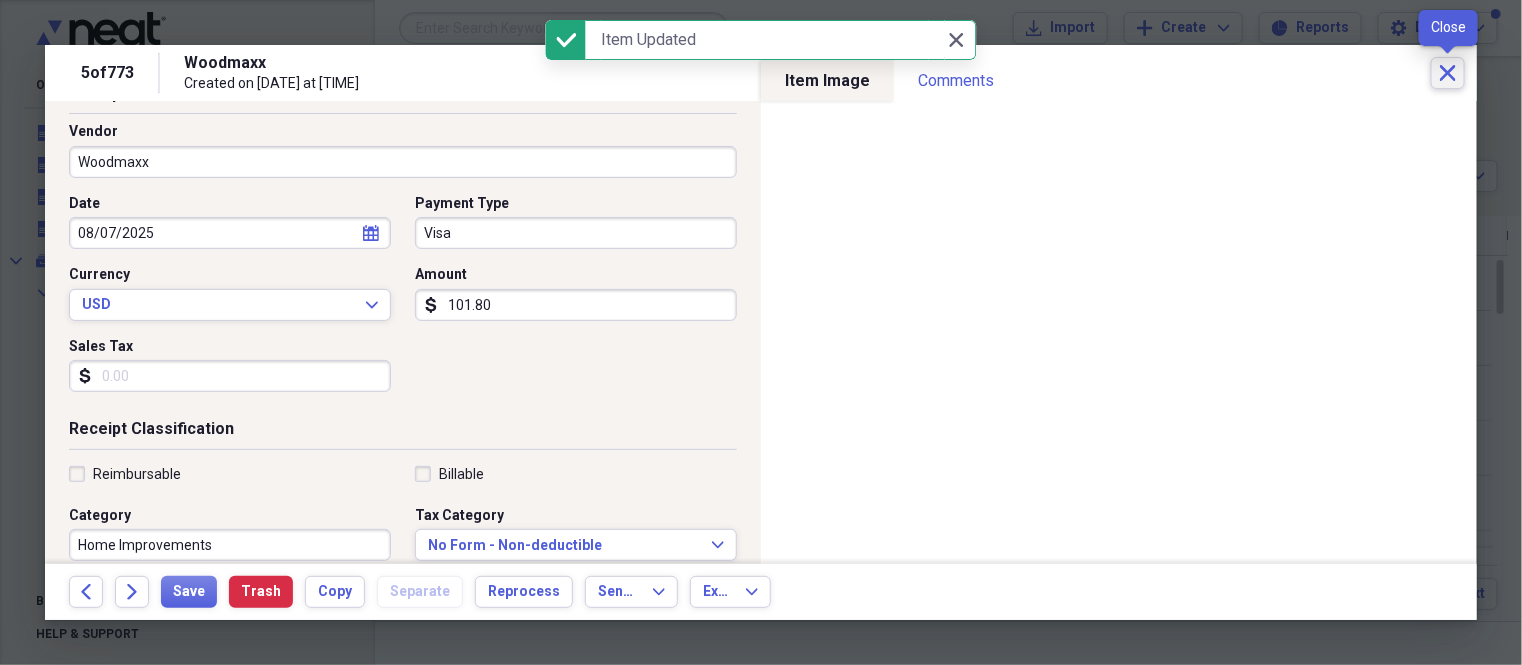 click 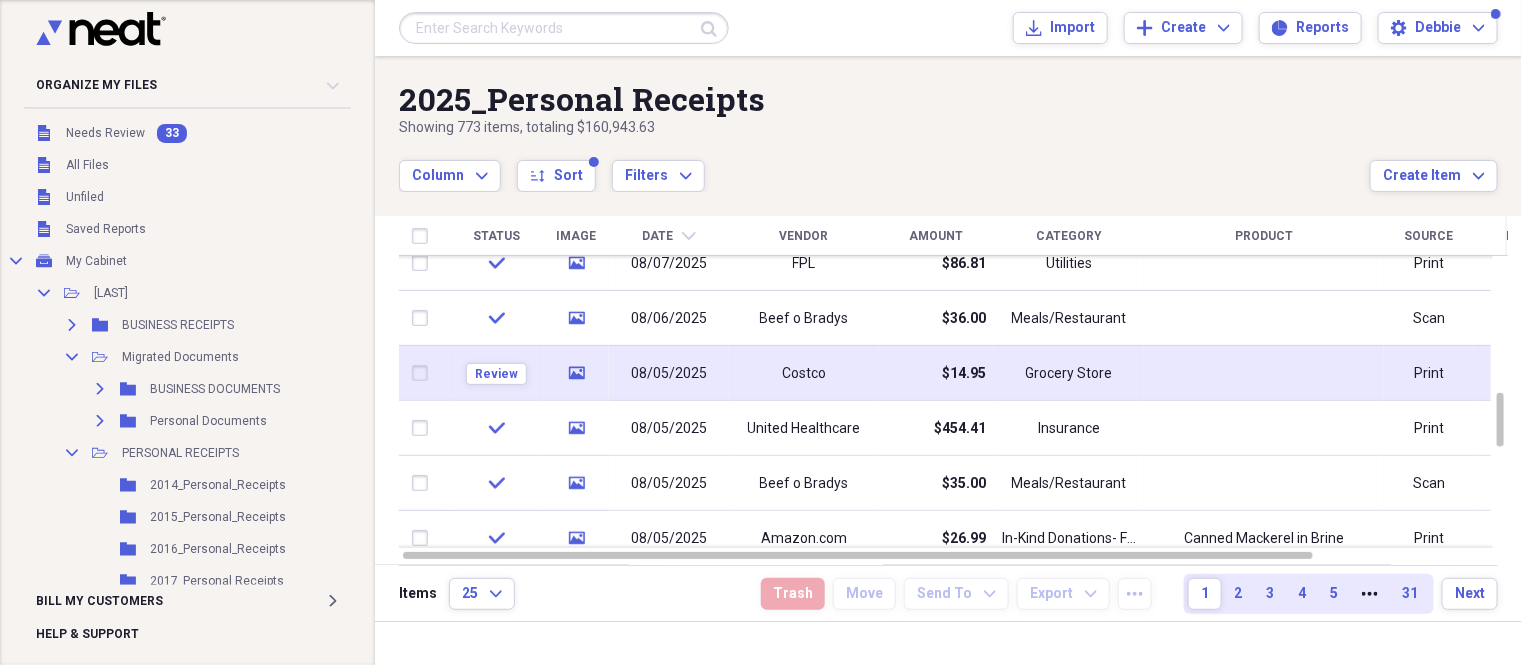 click on "Costco" at bounding box center [804, 373] 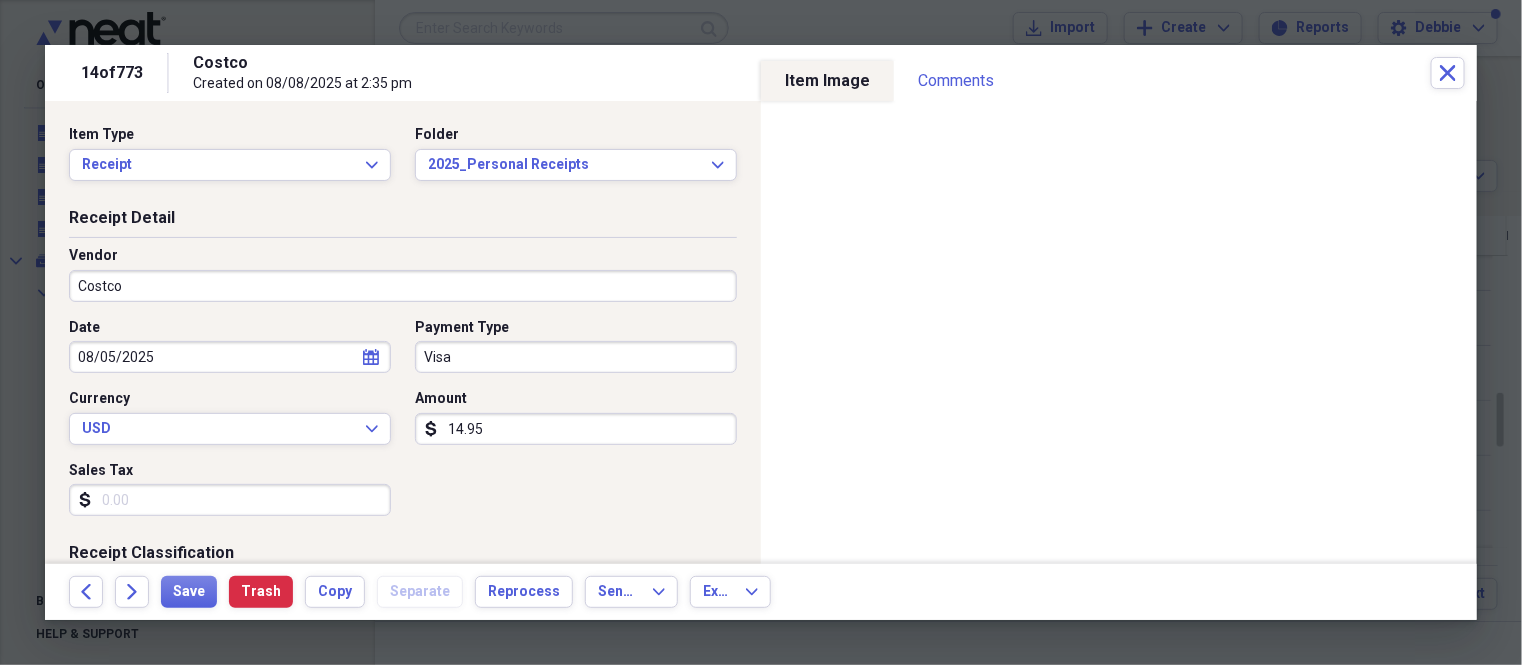 click on "Costco" at bounding box center [403, 286] 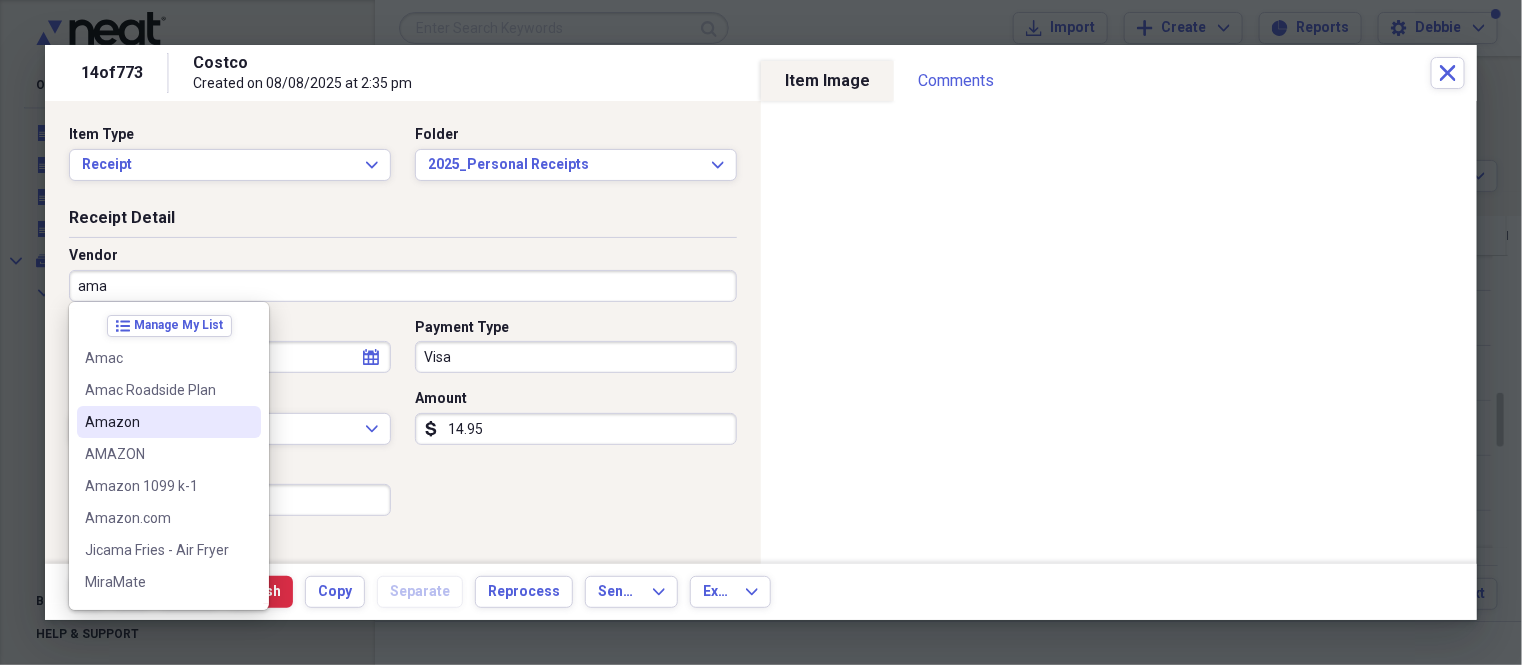 click on "Amazon" at bounding box center [157, 422] 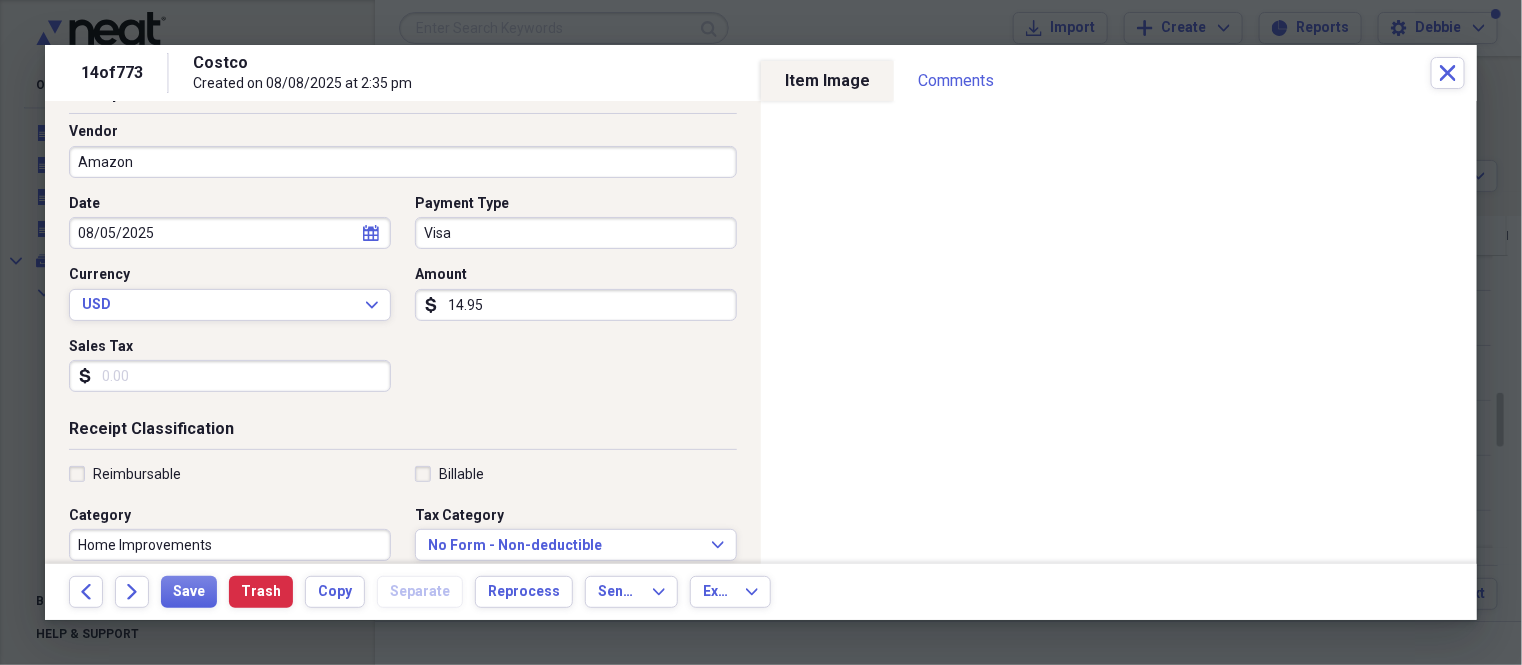 scroll, scrollTop: 249, scrollLeft: 0, axis: vertical 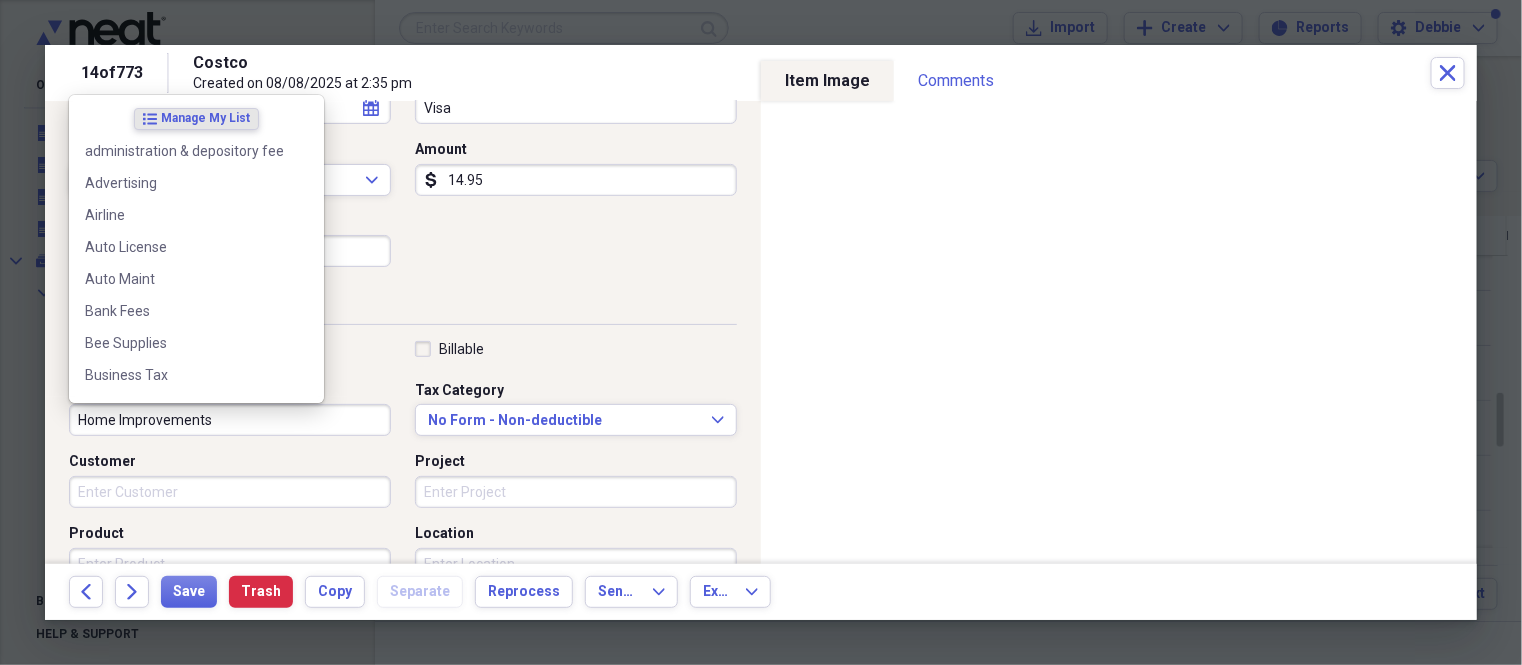click on "Home Improvements" at bounding box center [230, 420] 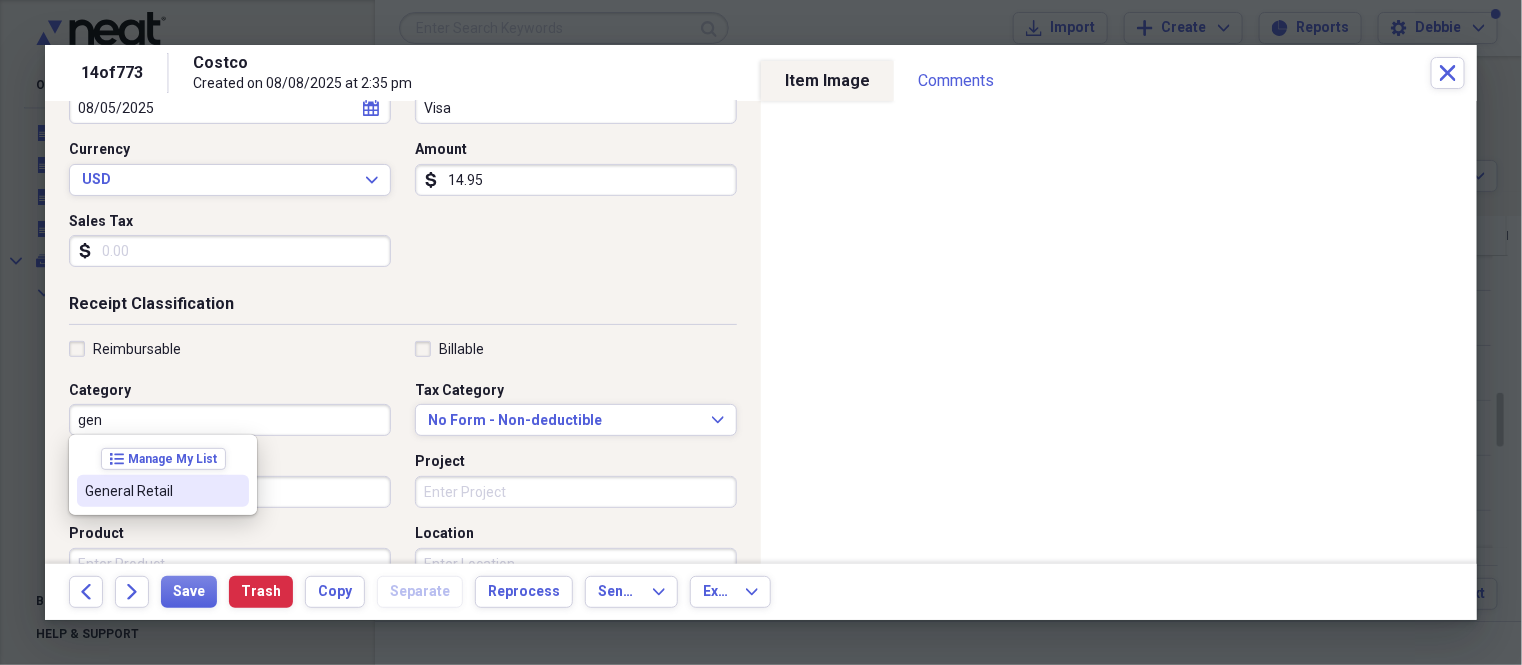 click on "General Retail" at bounding box center [151, 491] 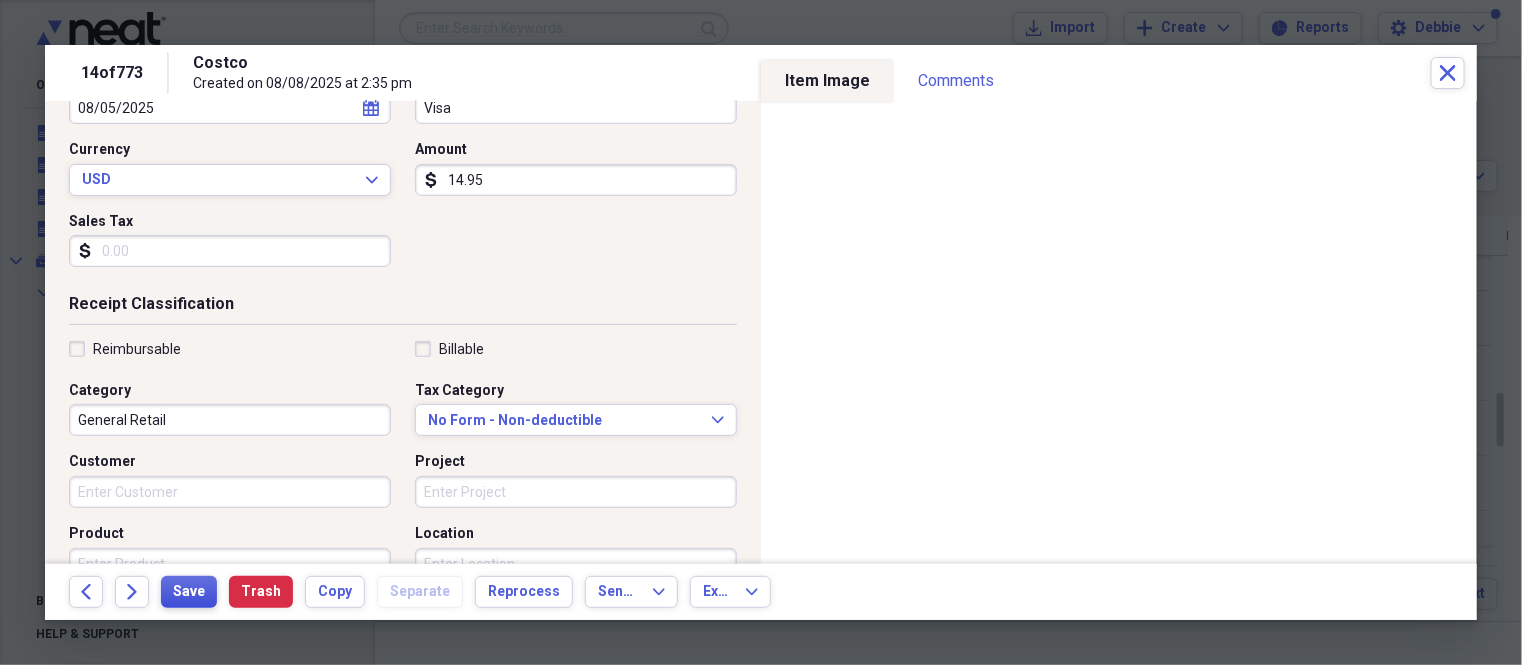 click on "Save" at bounding box center (189, 592) 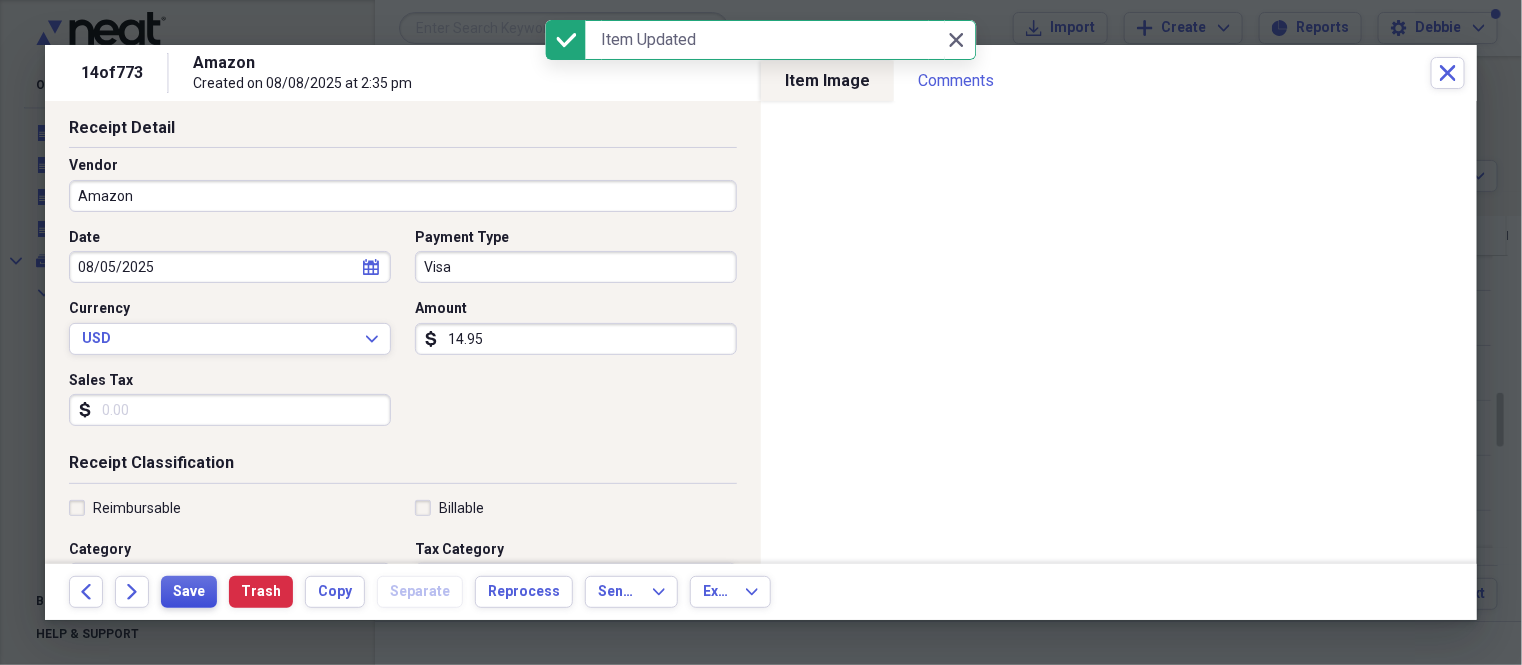 scroll, scrollTop: 0, scrollLeft: 0, axis: both 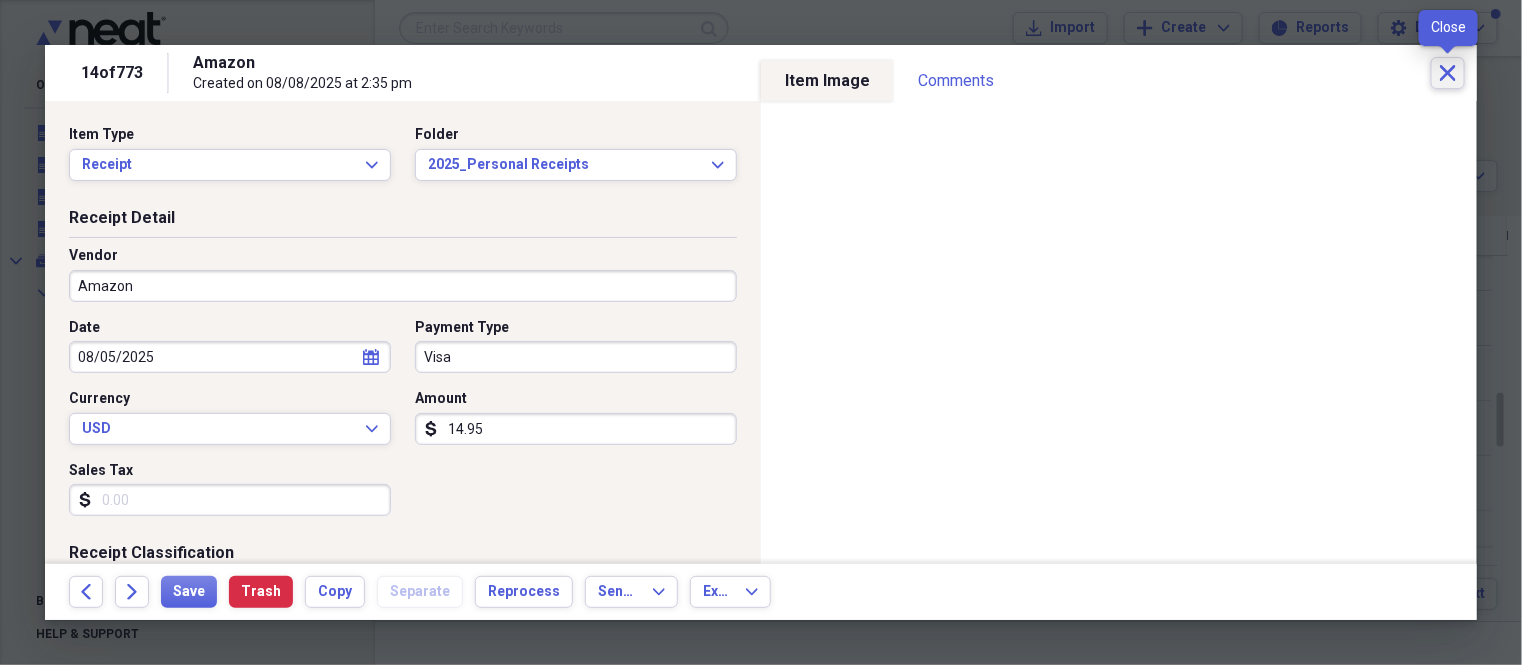 click on "Close" 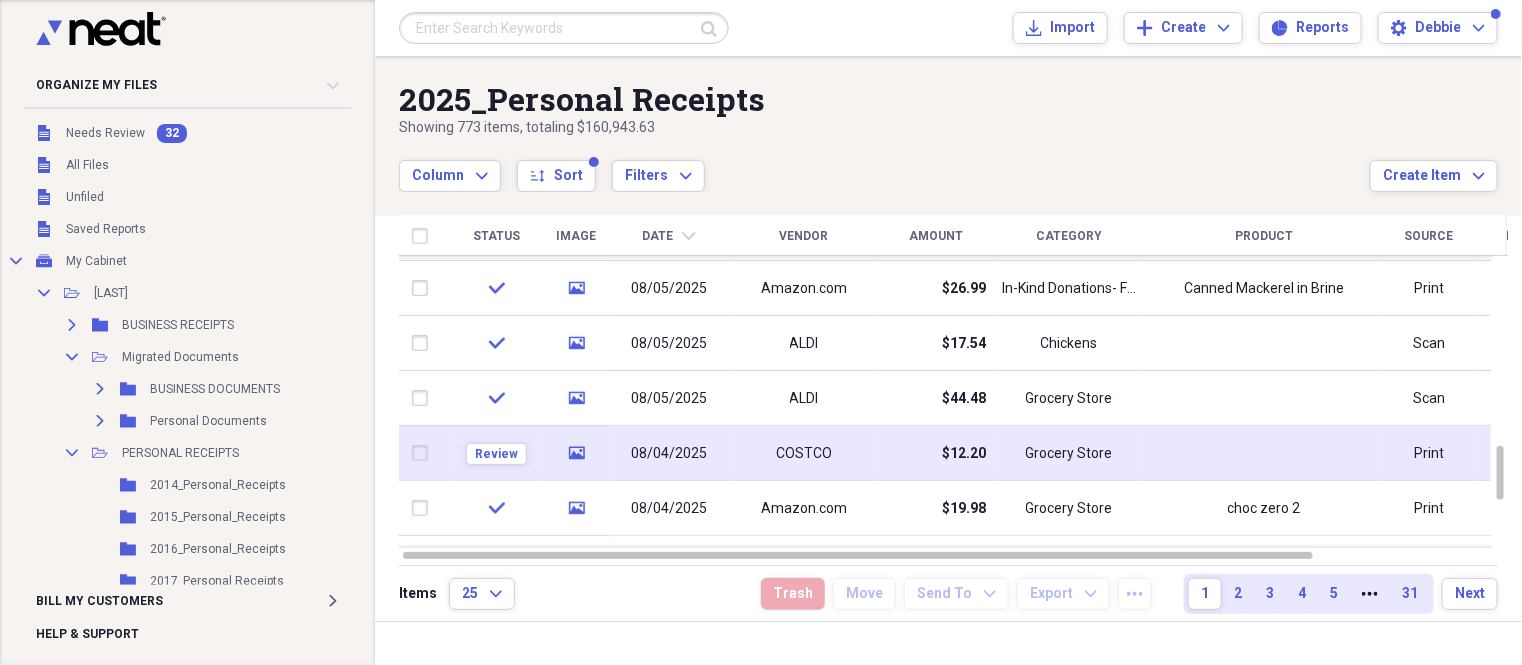 click on "COSTCO" at bounding box center (804, 453) 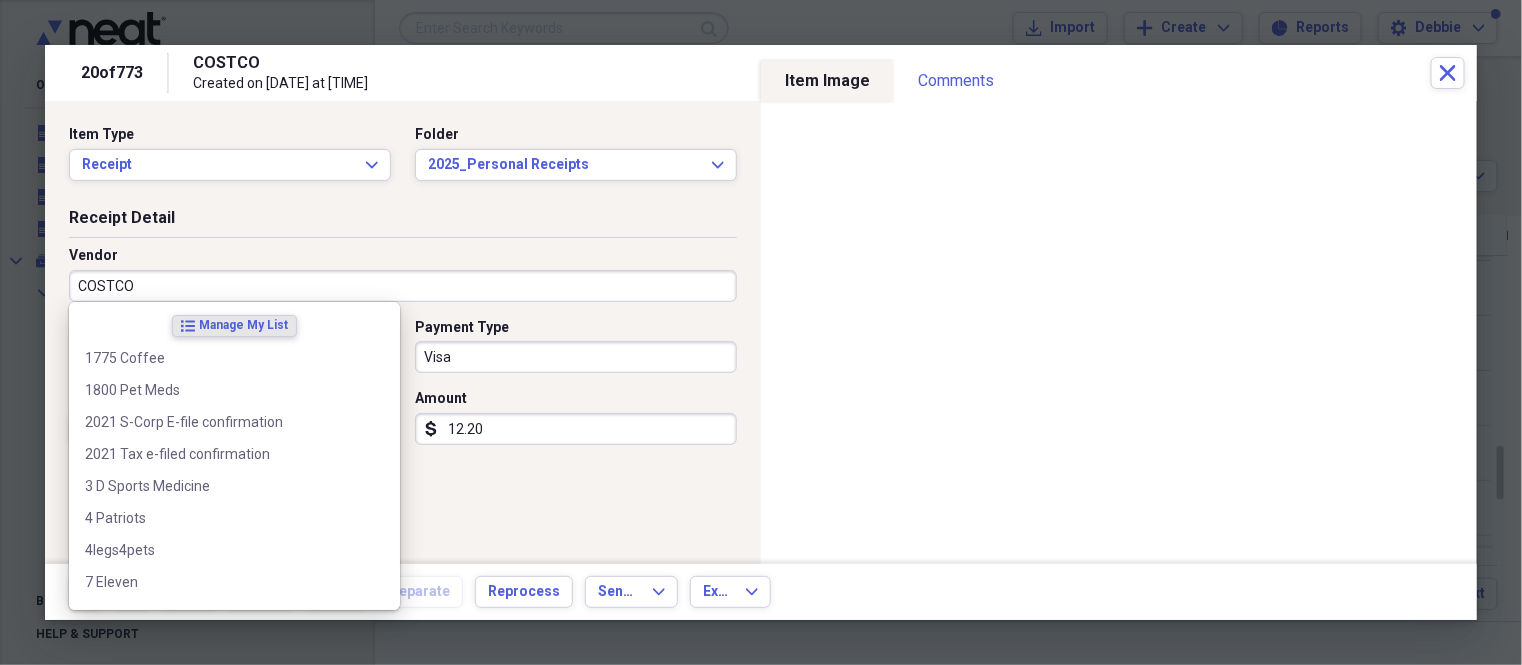 click on "COSTCO" at bounding box center (403, 286) 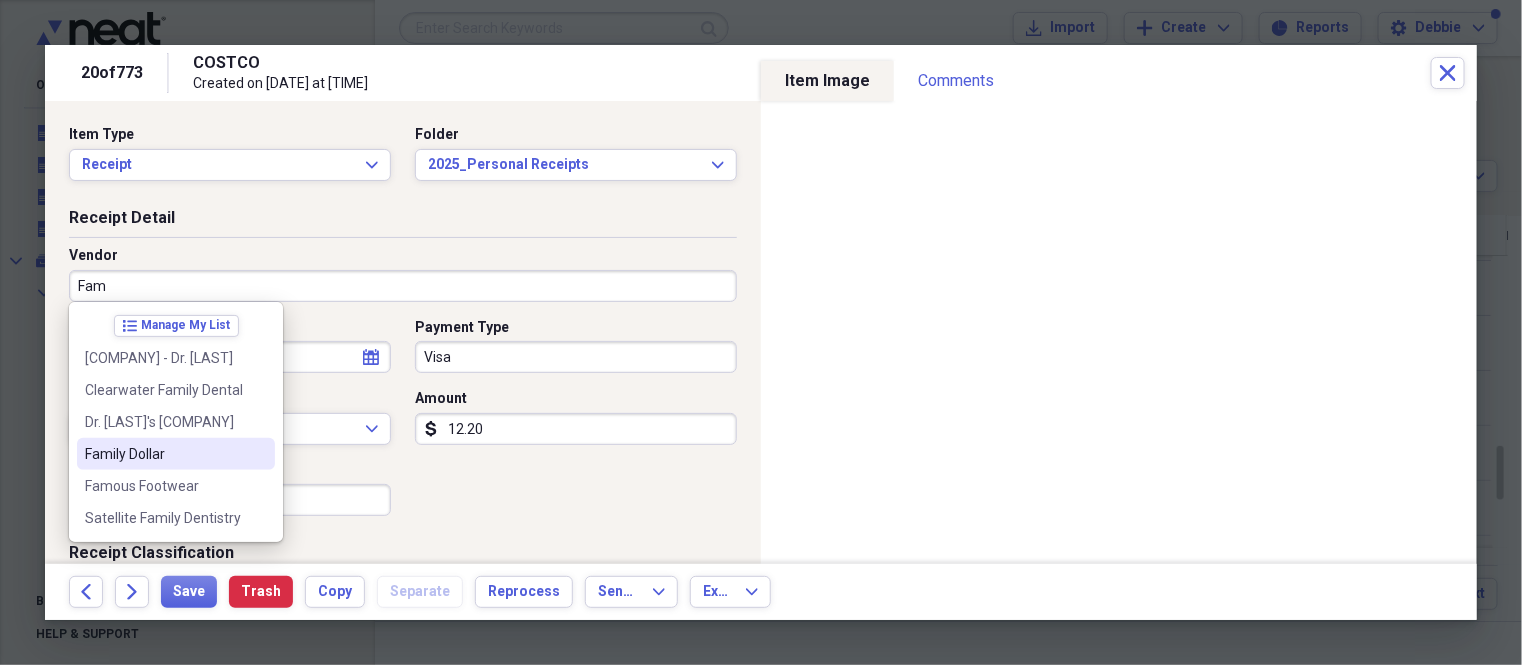 click on "Family Dollar" at bounding box center [164, 454] 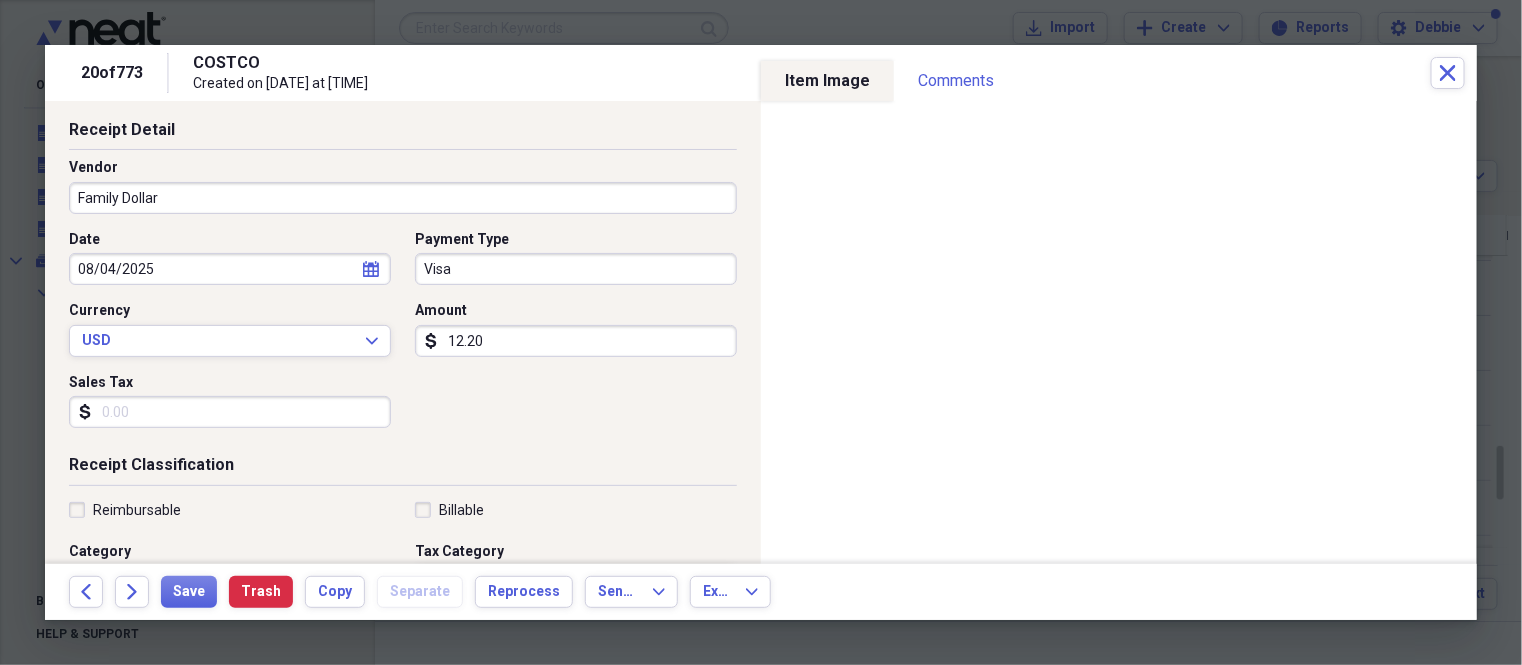 scroll, scrollTop: 124, scrollLeft: 0, axis: vertical 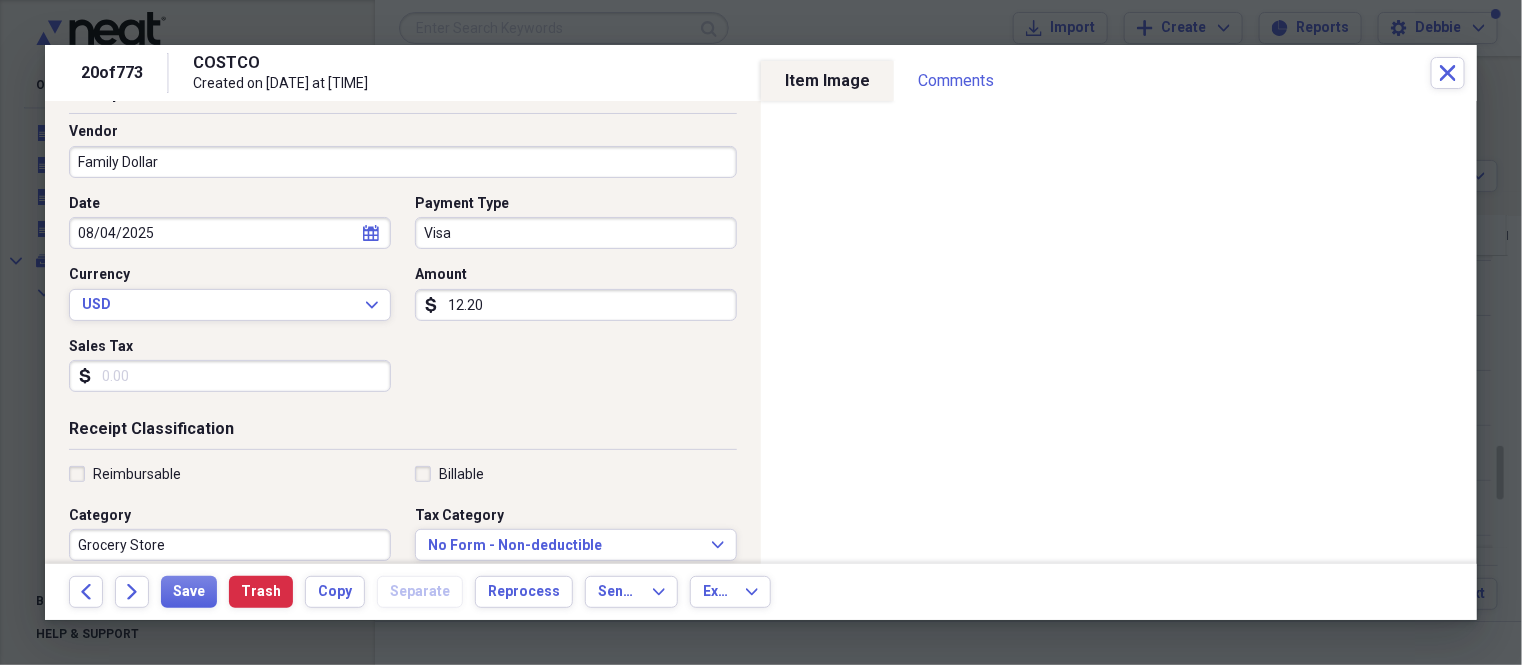 click on "Sales Tax" at bounding box center (230, 376) 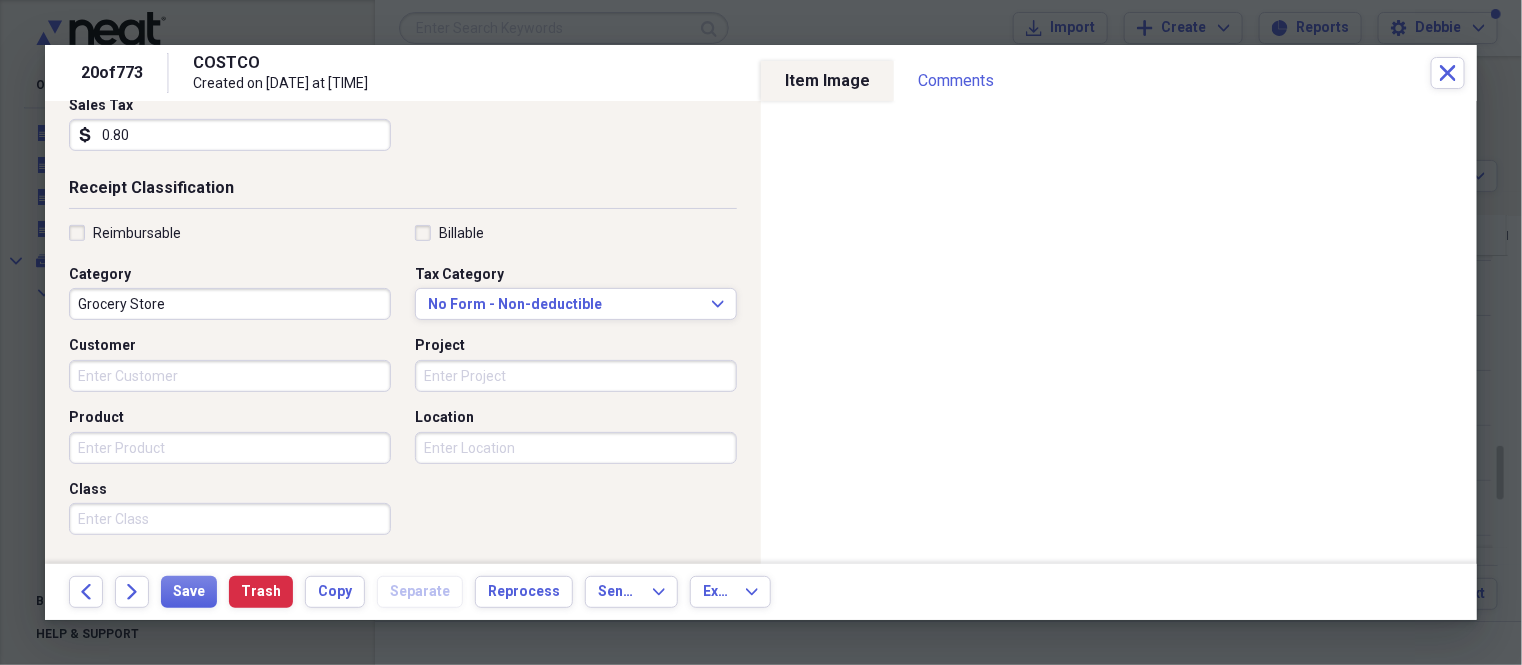 scroll, scrollTop: 375, scrollLeft: 0, axis: vertical 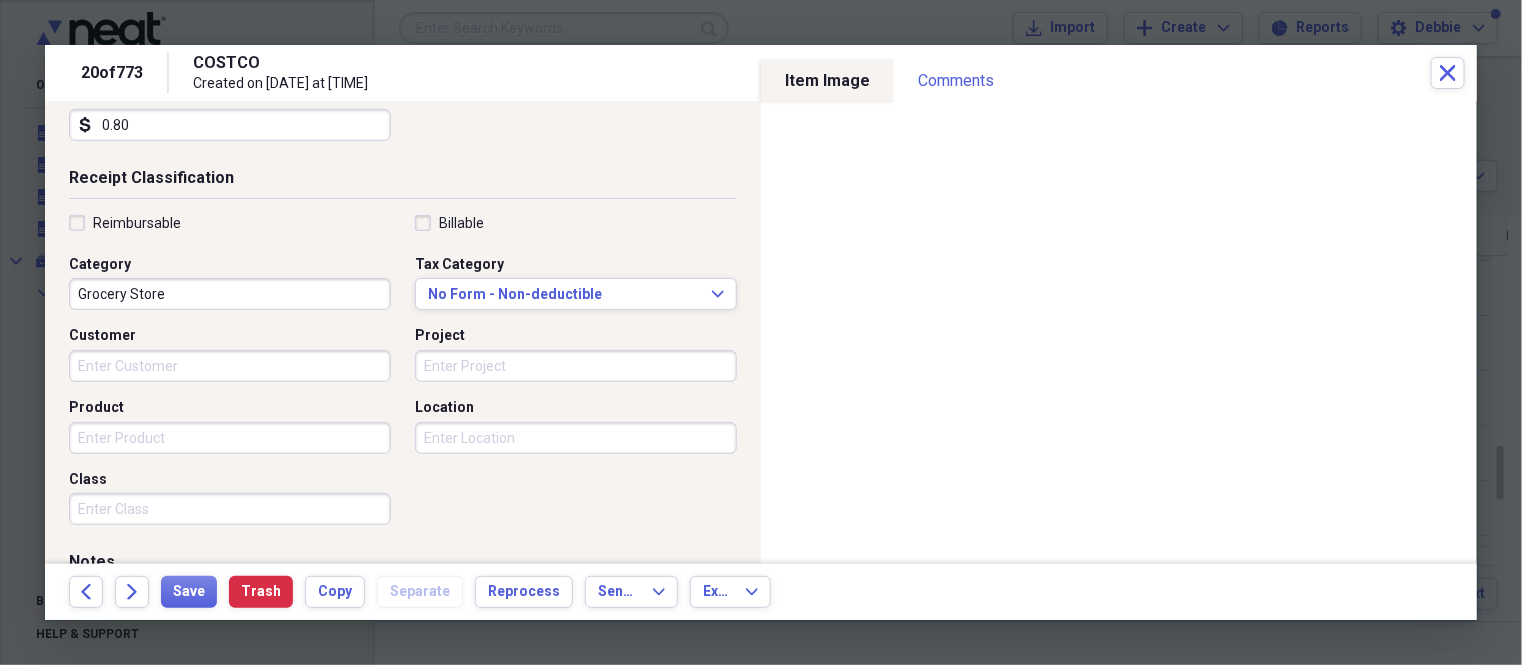 type on "0.80" 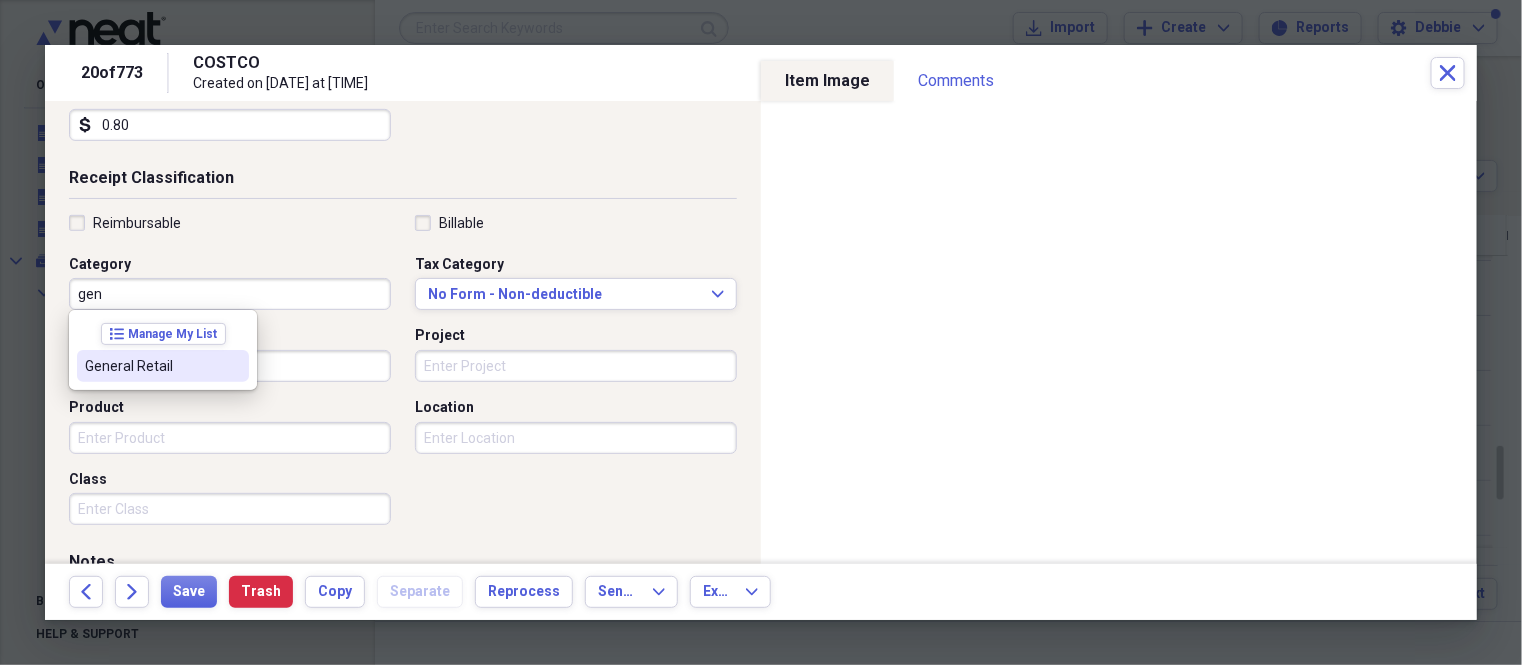 click on "General Retail" at bounding box center [163, 366] 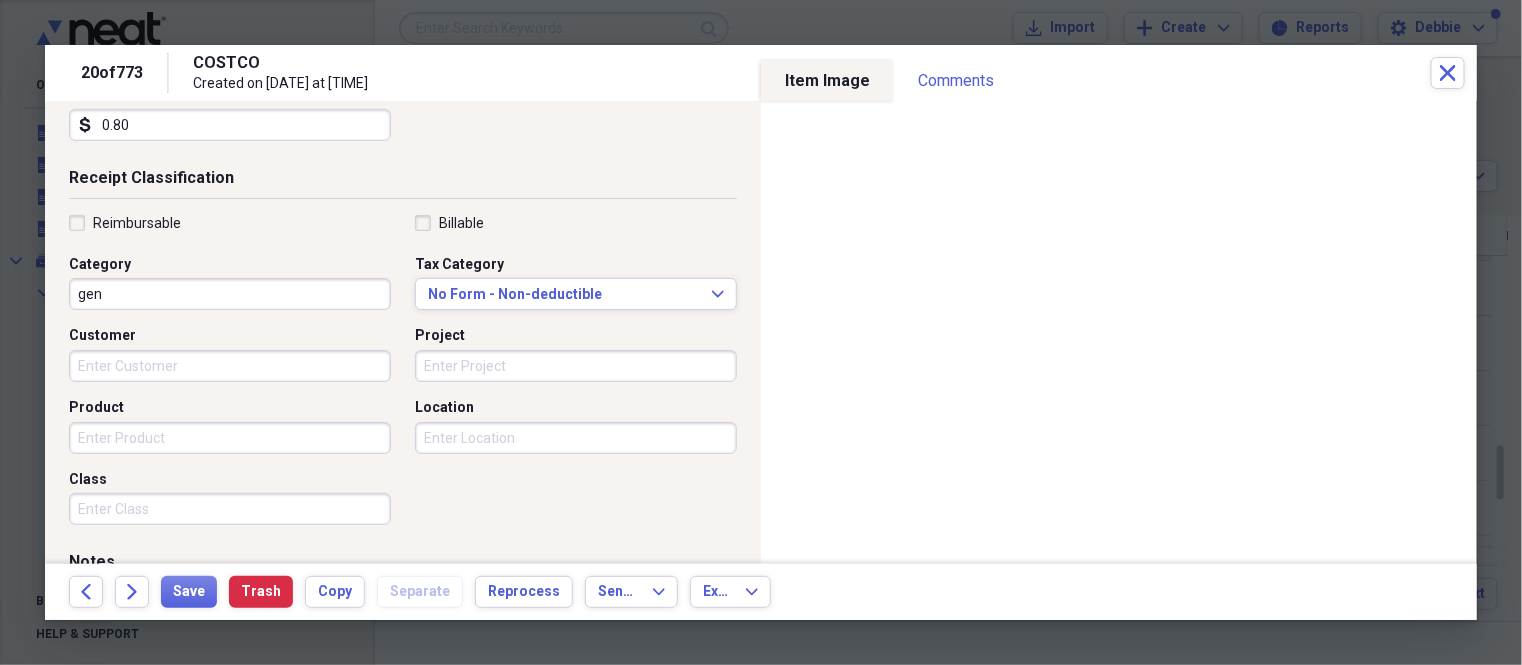type on "General Retail" 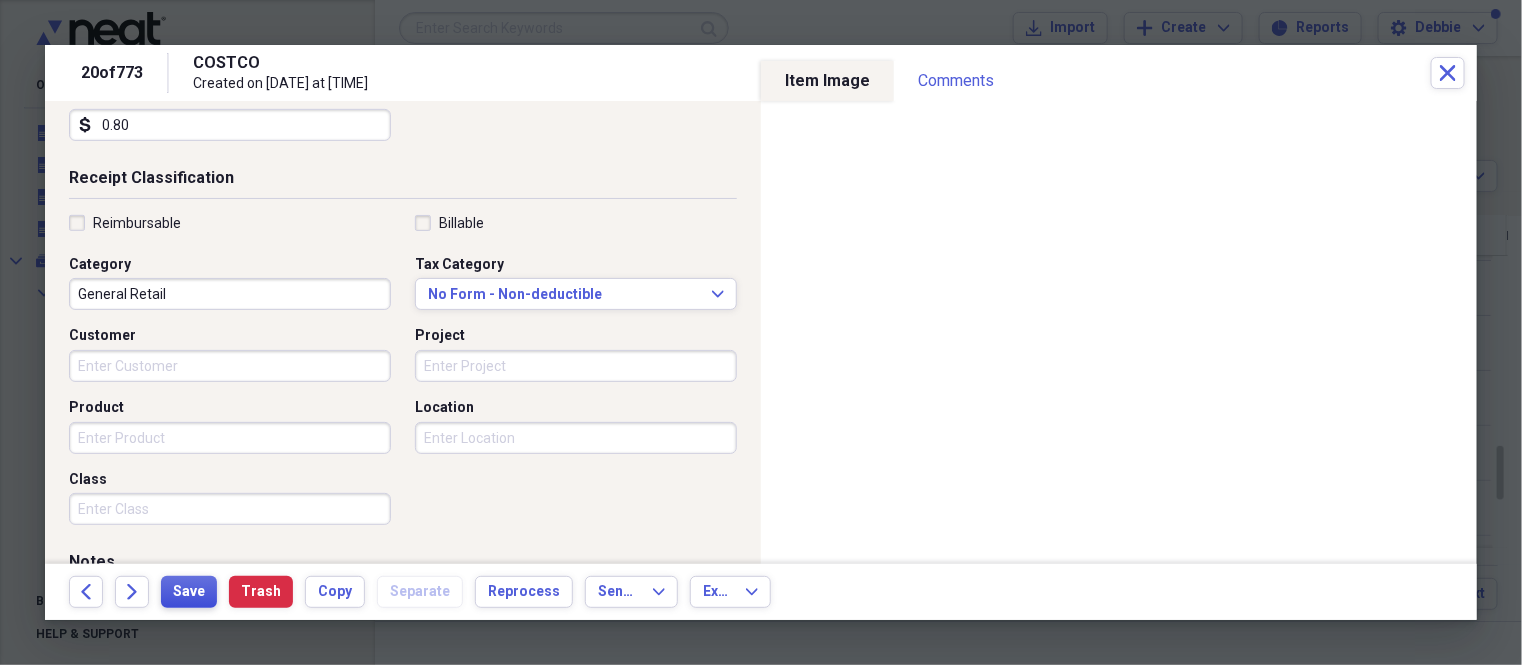 click on "Save" at bounding box center (189, 592) 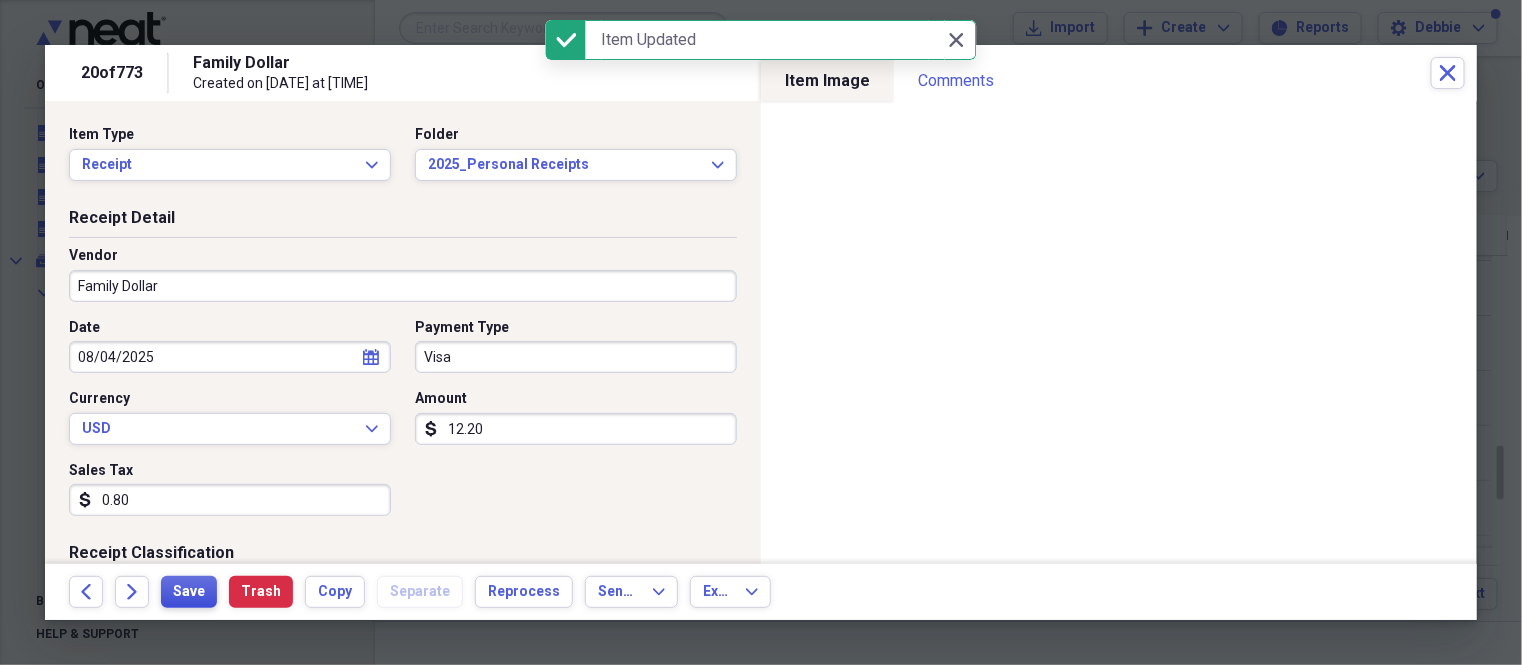 scroll, scrollTop: 0, scrollLeft: 0, axis: both 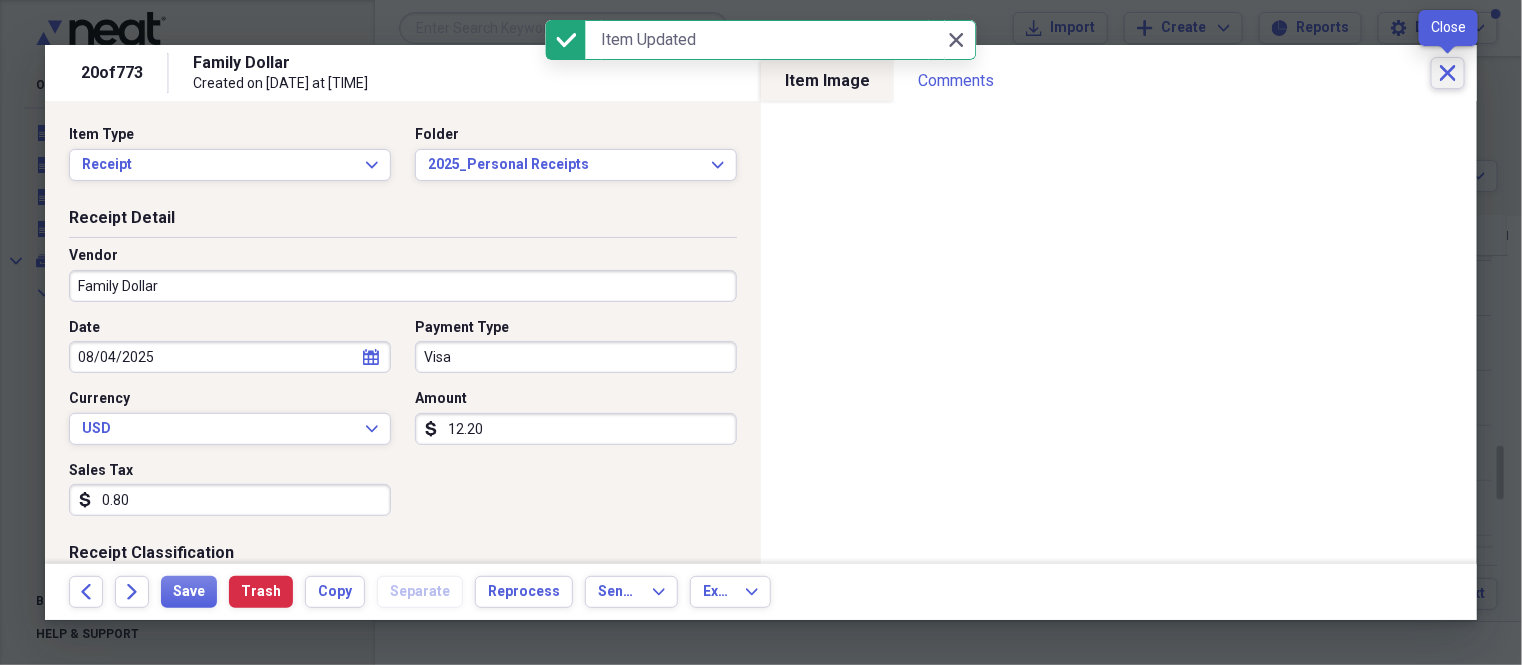 click on "Close" at bounding box center [1448, 73] 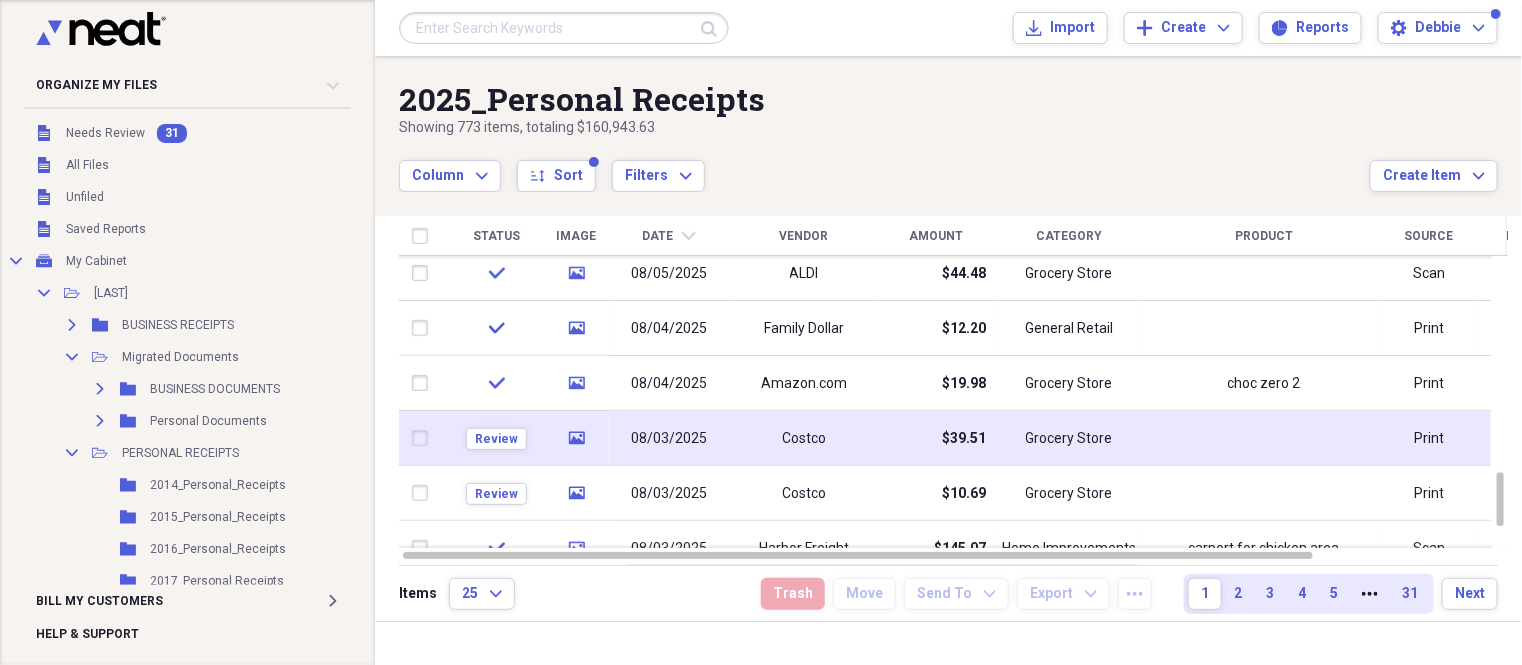 click on "Costco" at bounding box center (804, 438) 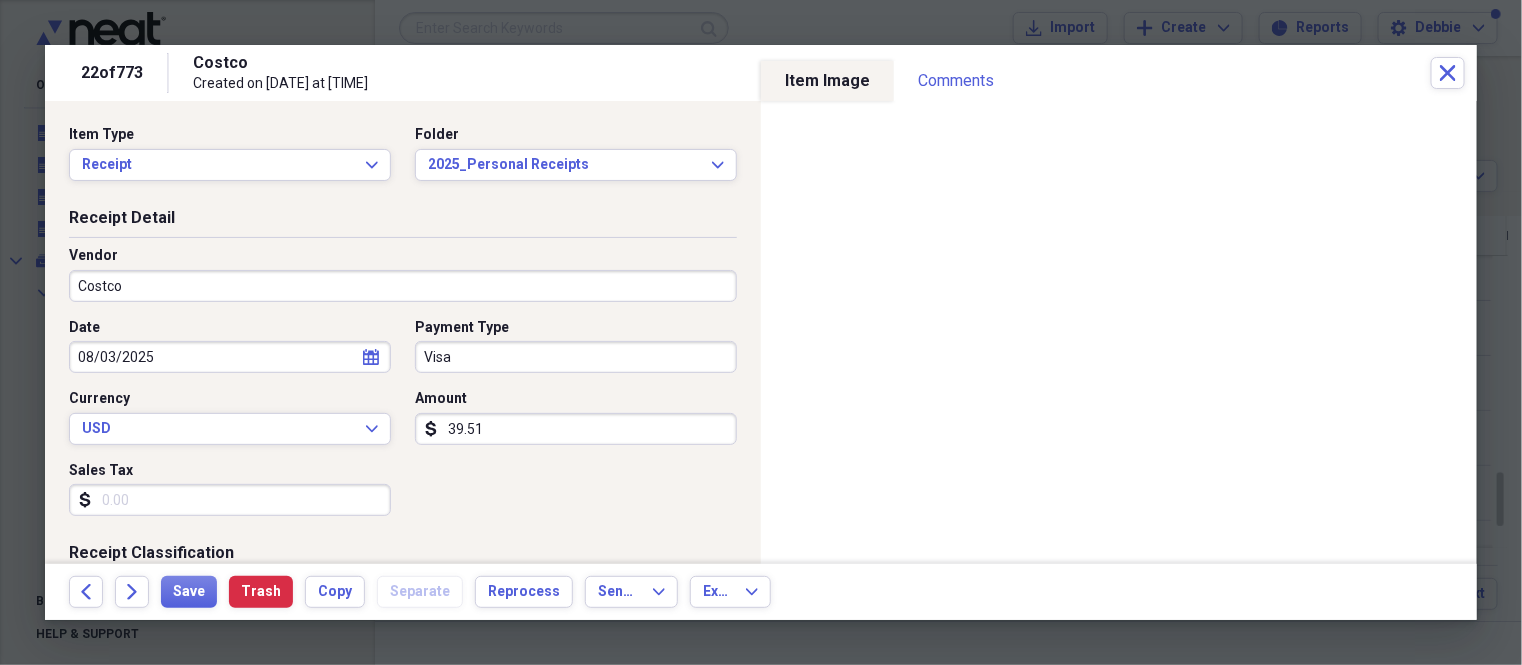 click on "Costco" at bounding box center (403, 286) 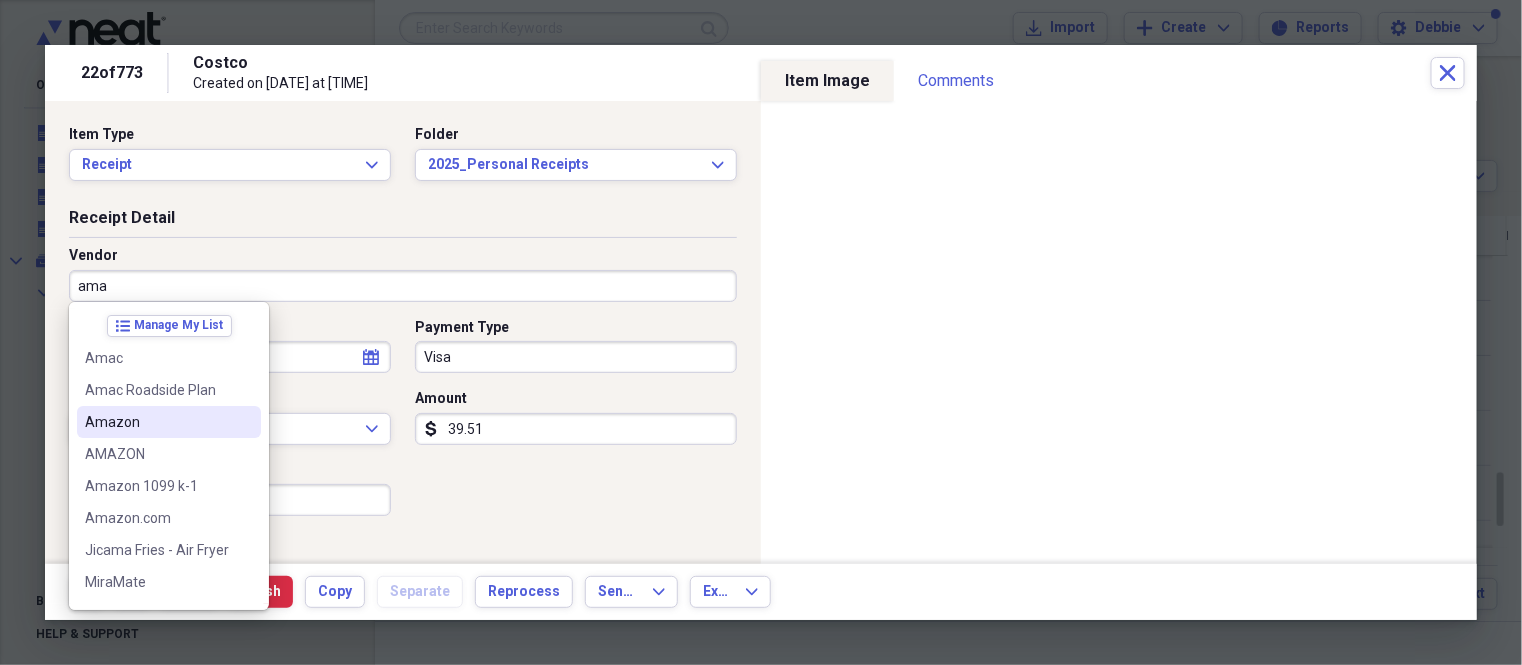 click on "Amazon" at bounding box center [157, 422] 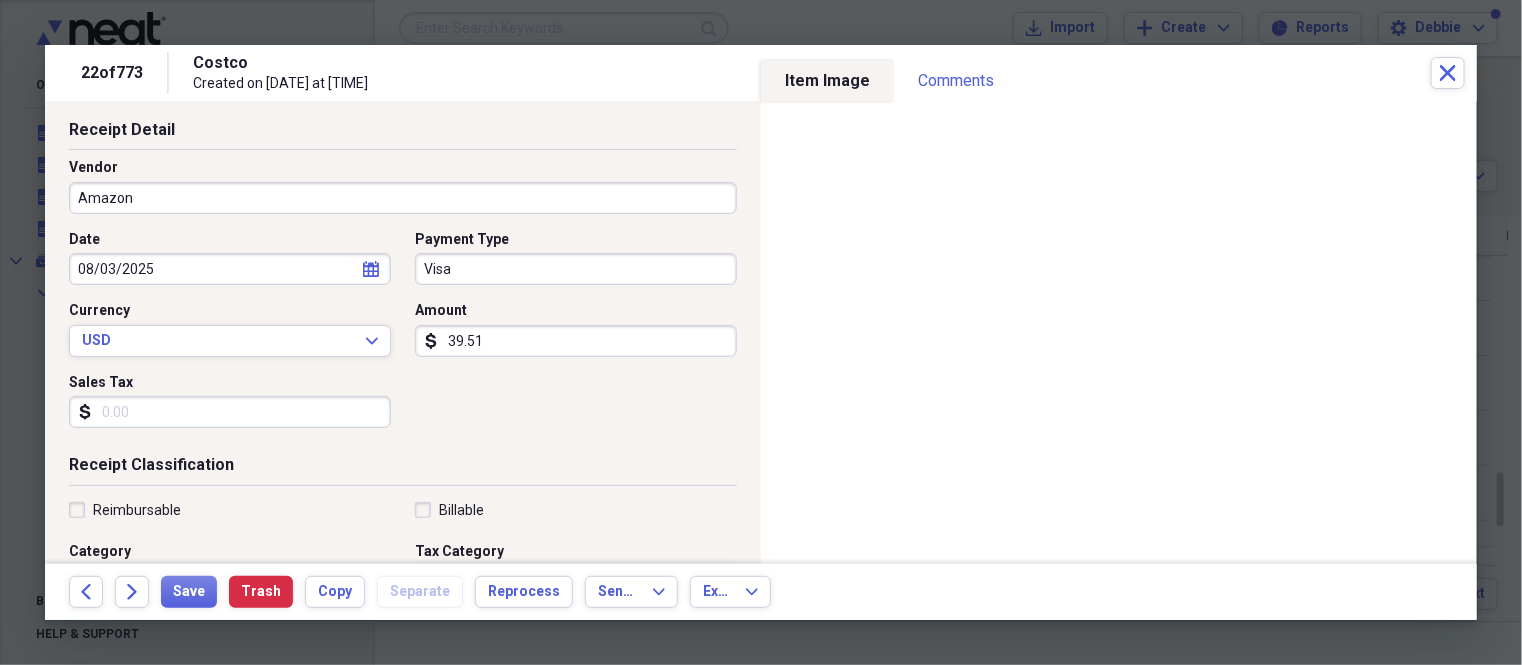 scroll, scrollTop: 124, scrollLeft: 0, axis: vertical 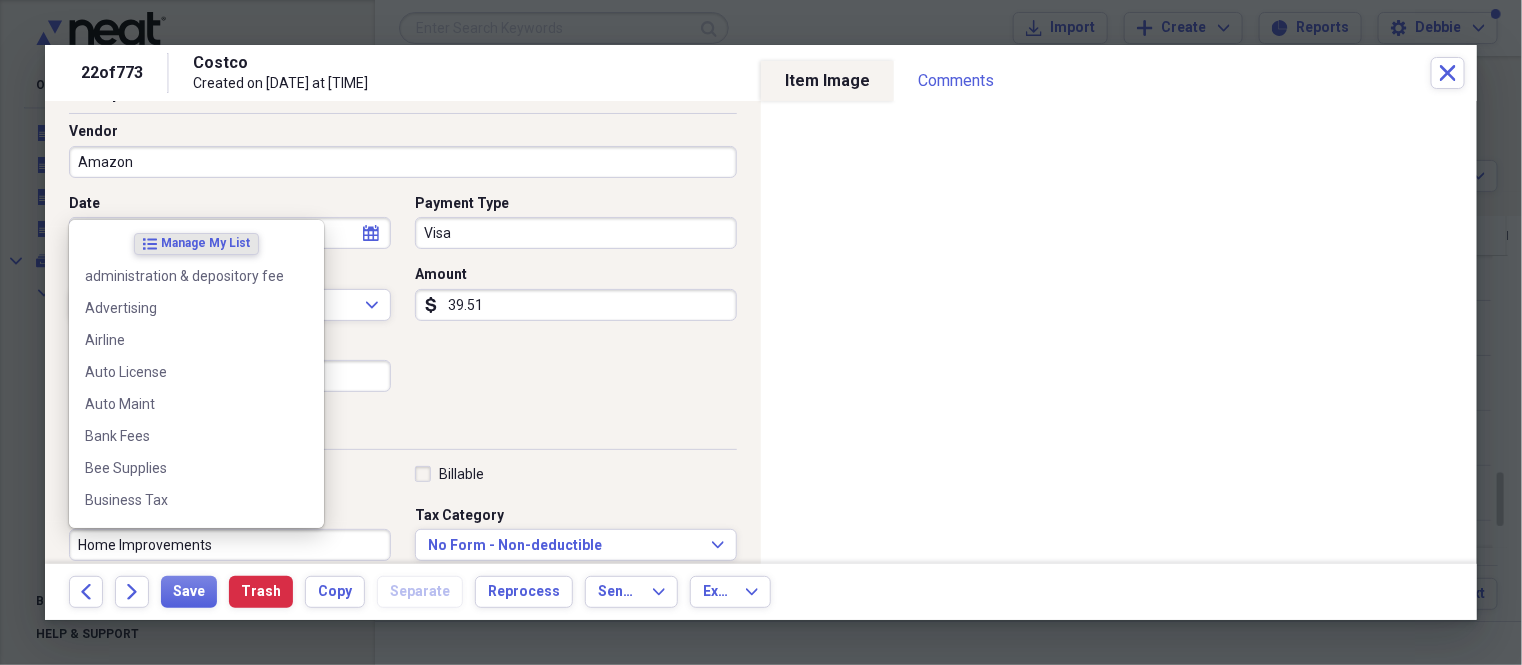 click on "Home Improvements" at bounding box center [230, 545] 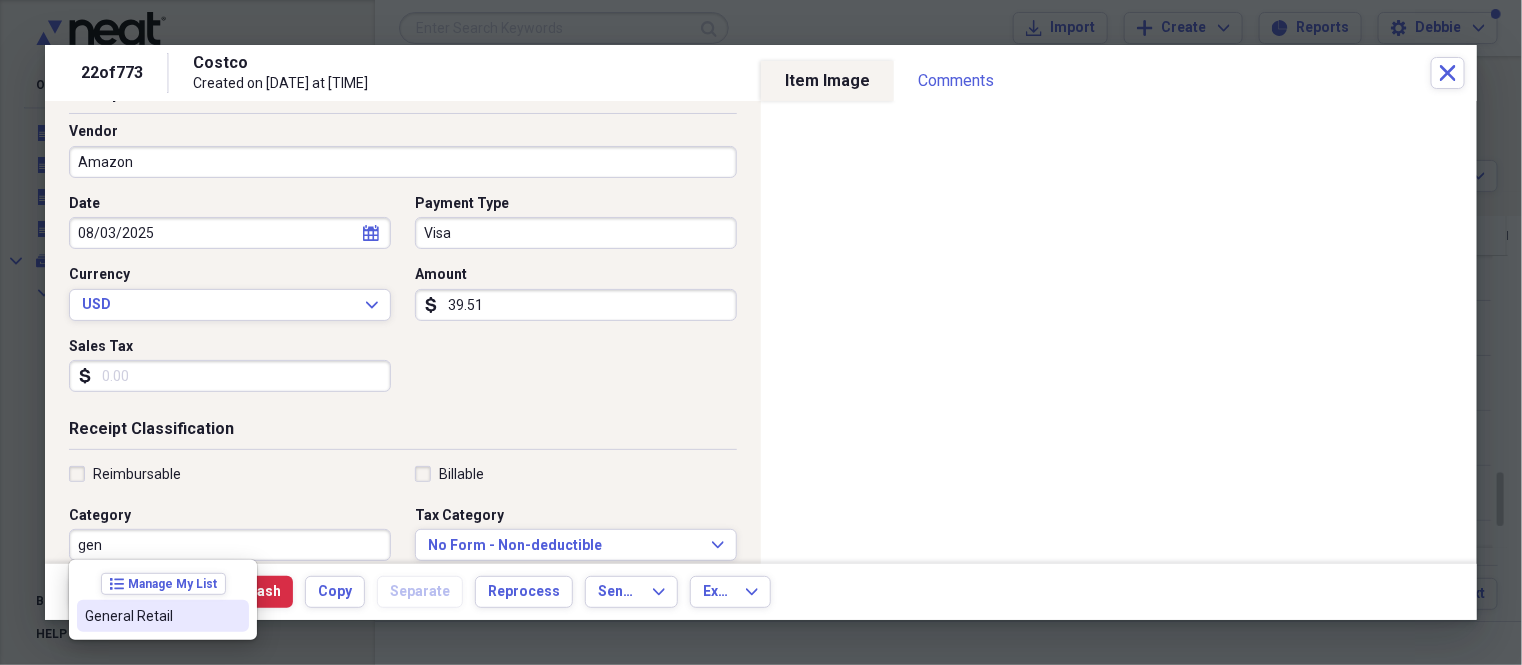 click on "General Retail" at bounding box center [151, 616] 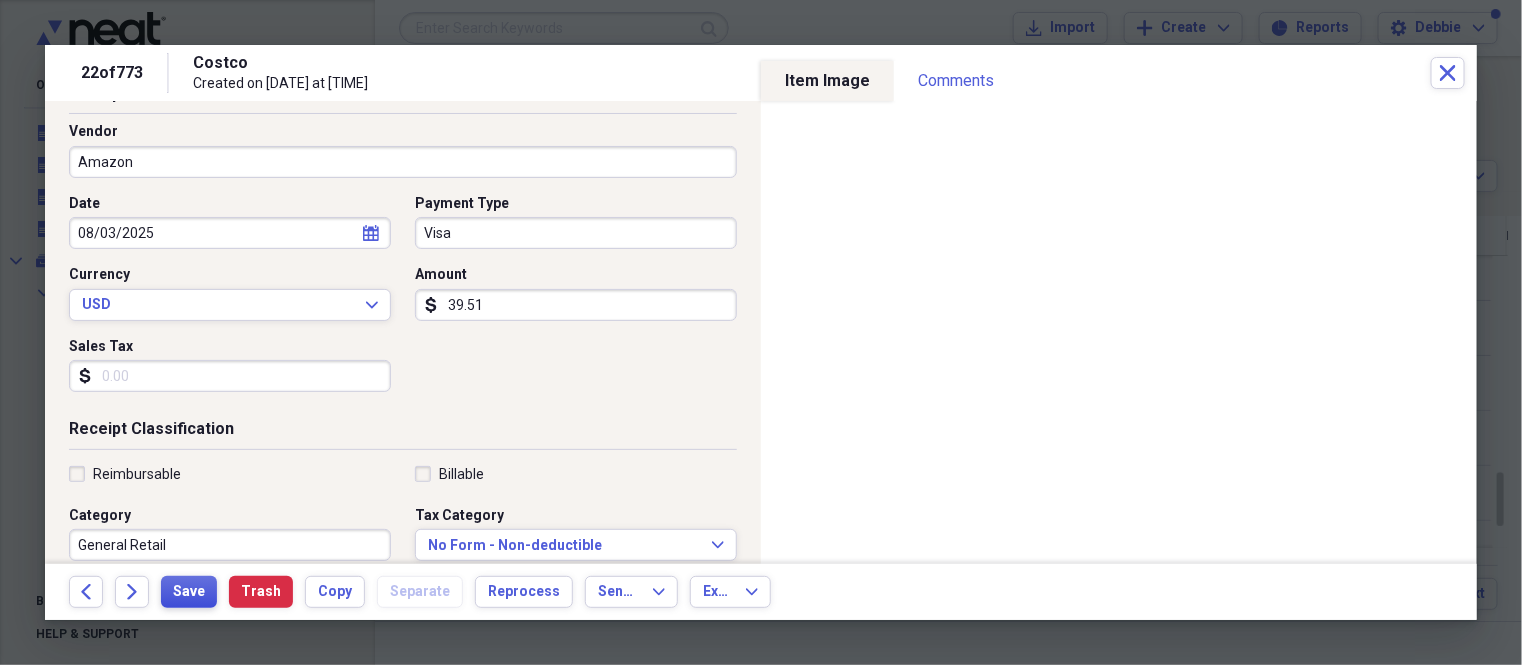 click on "Save" at bounding box center [189, 592] 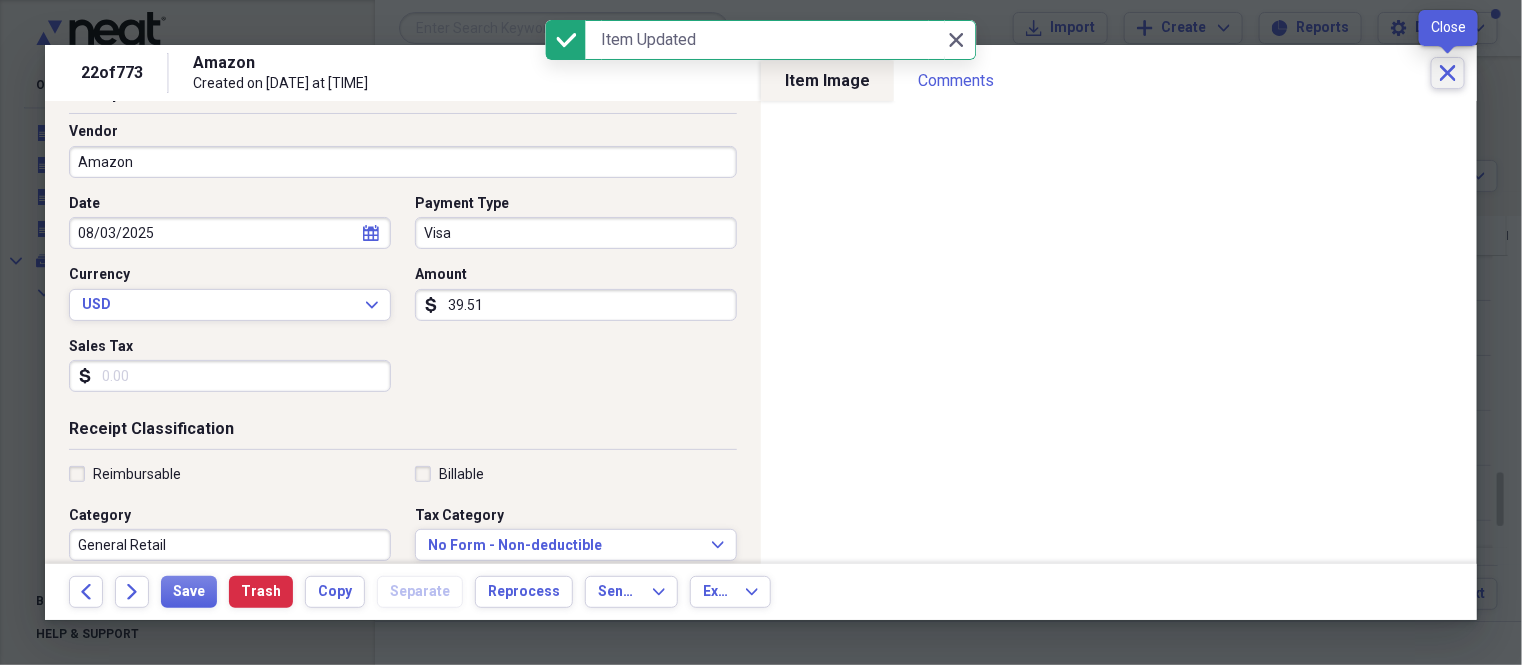 click on "Close" at bounding box center [1448, 73] 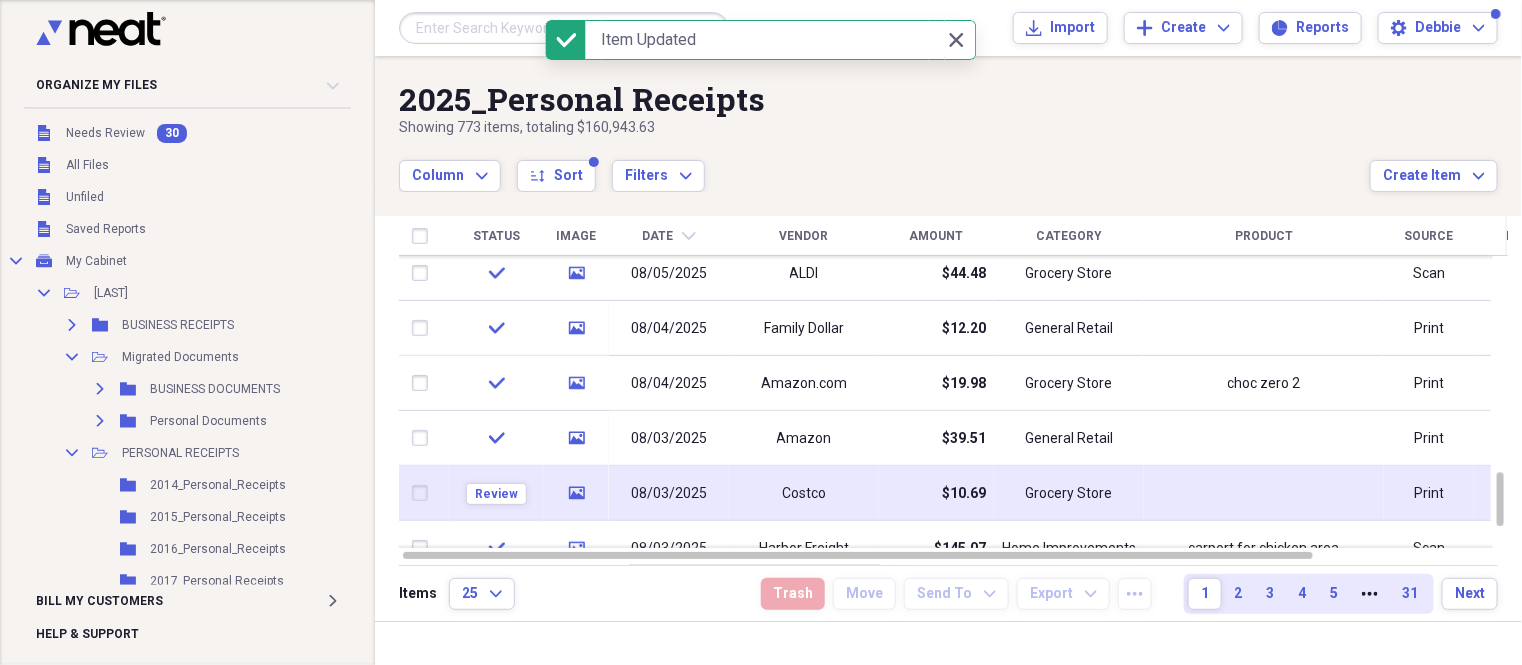 click on "Costco" at bounding box center [804, 493] 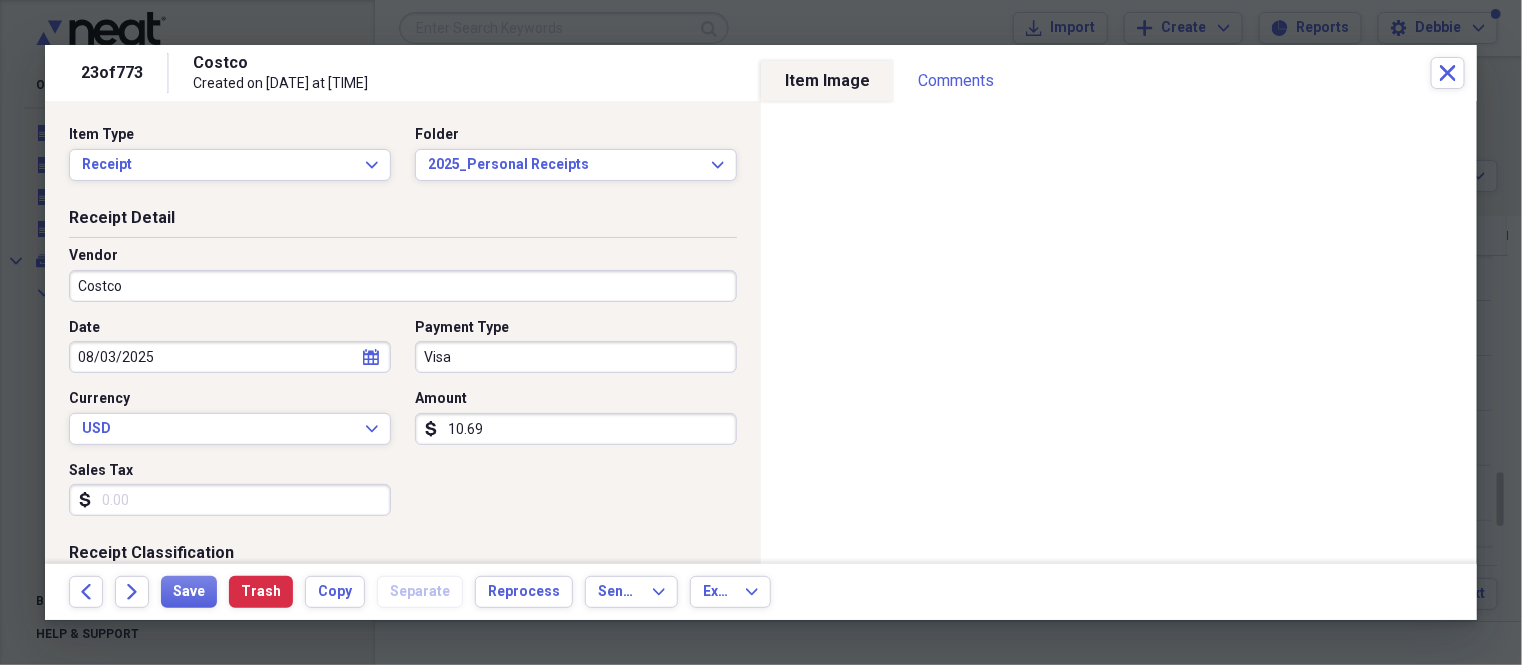 click on "Costco" at bounding box center [403, 286] 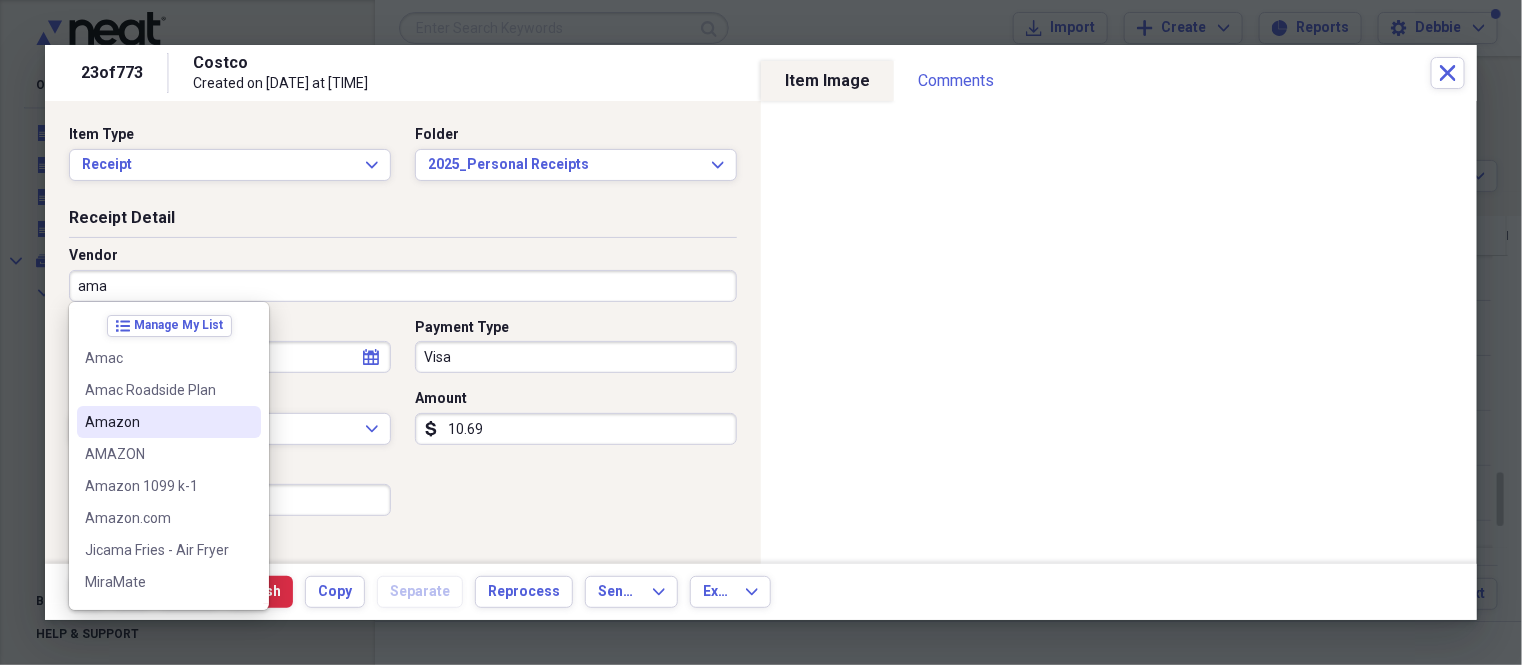 click on "Amazon" at bounding box center [157, 422] 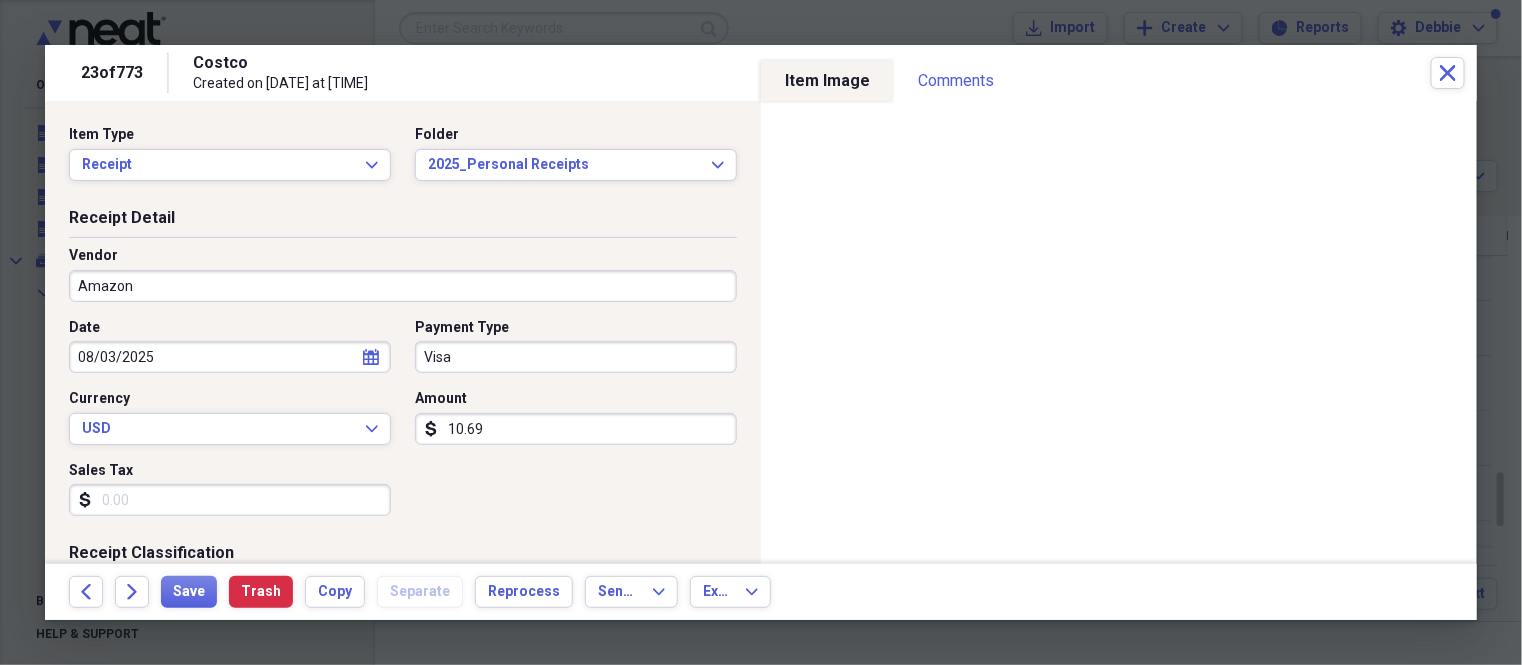 scroll, scrollTop: 124, scrollLeft: 0, axis: vertical 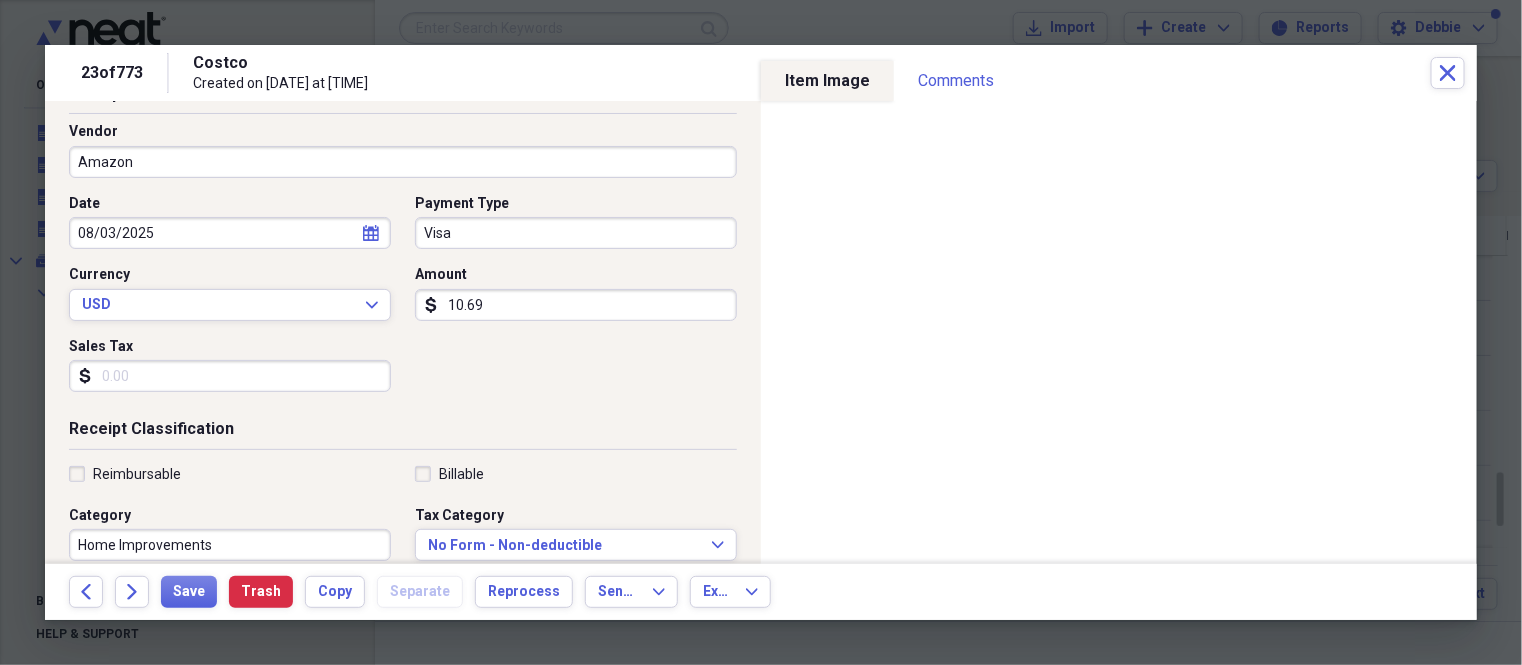 click on "Home Improvements" at bounding box center (230, 545) 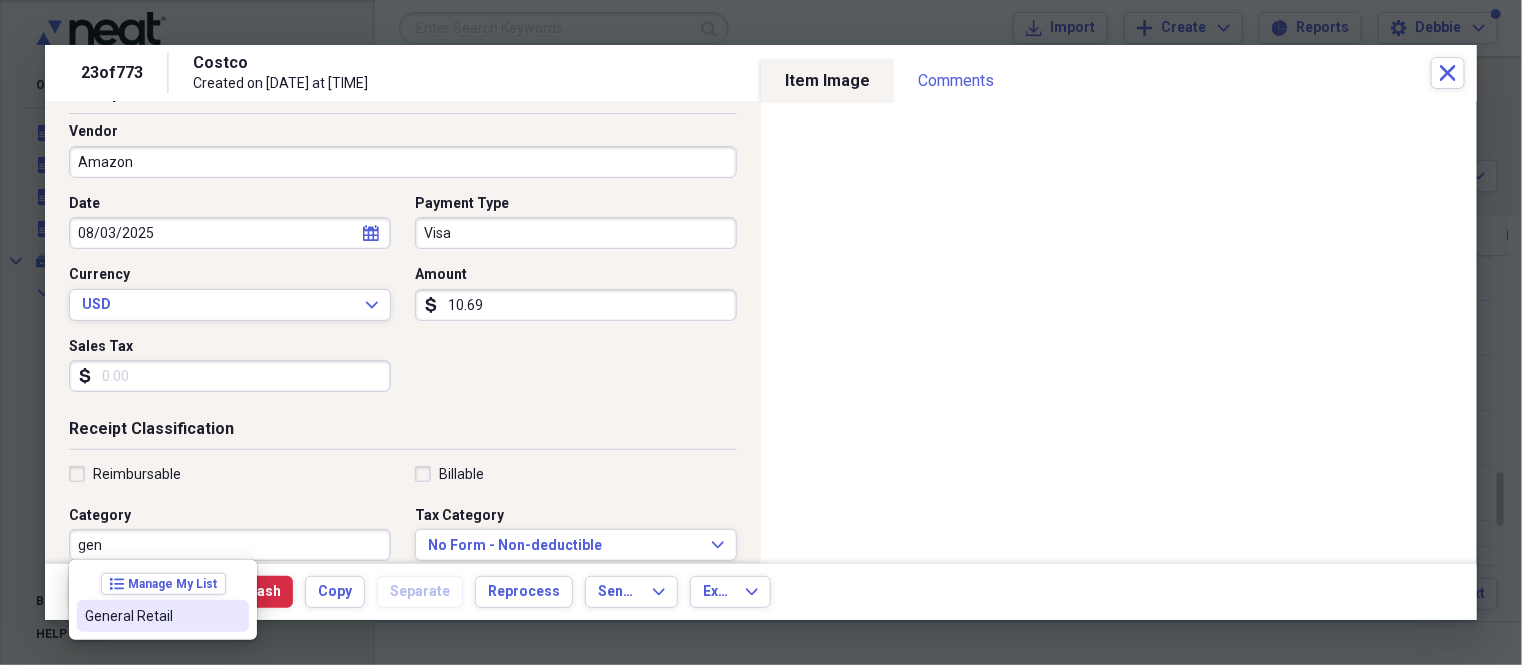 click on "General Retail" at bounding box center [151, 616] 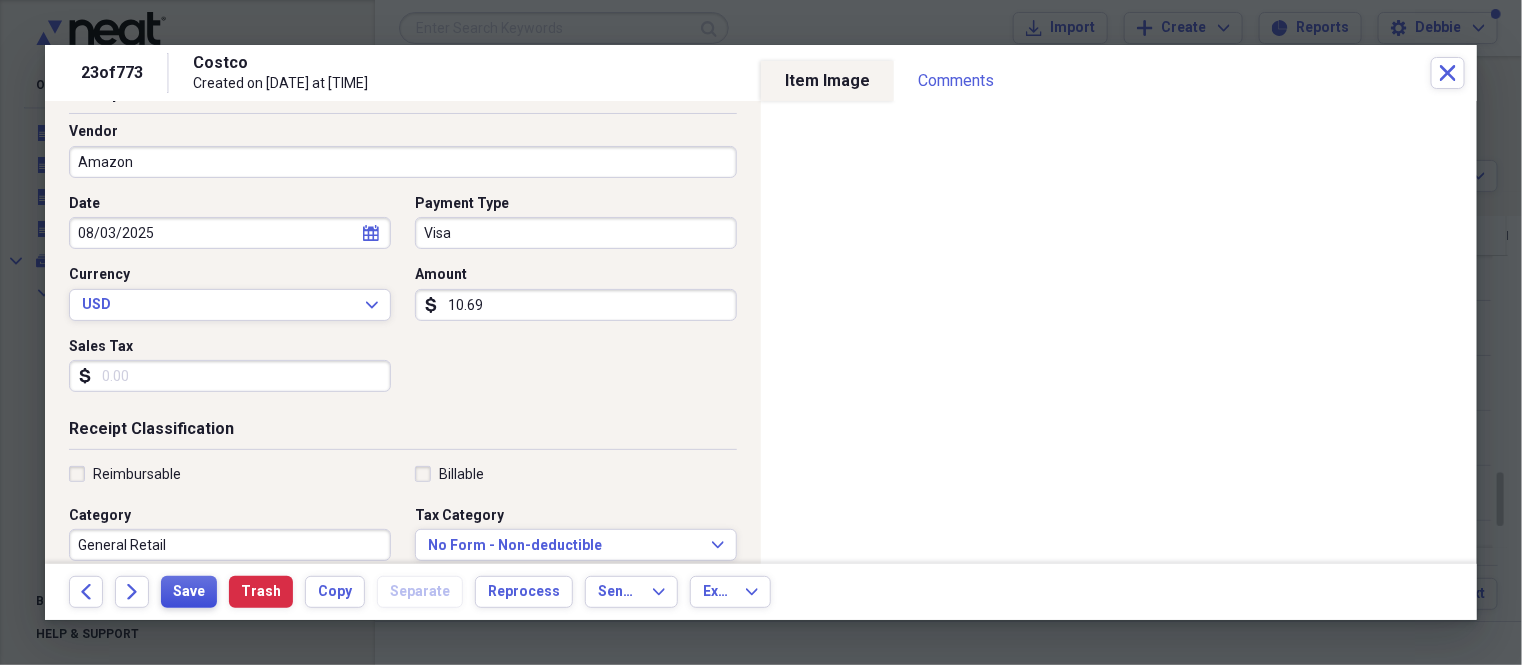 click on "Save" at bounding box center [189, 592] 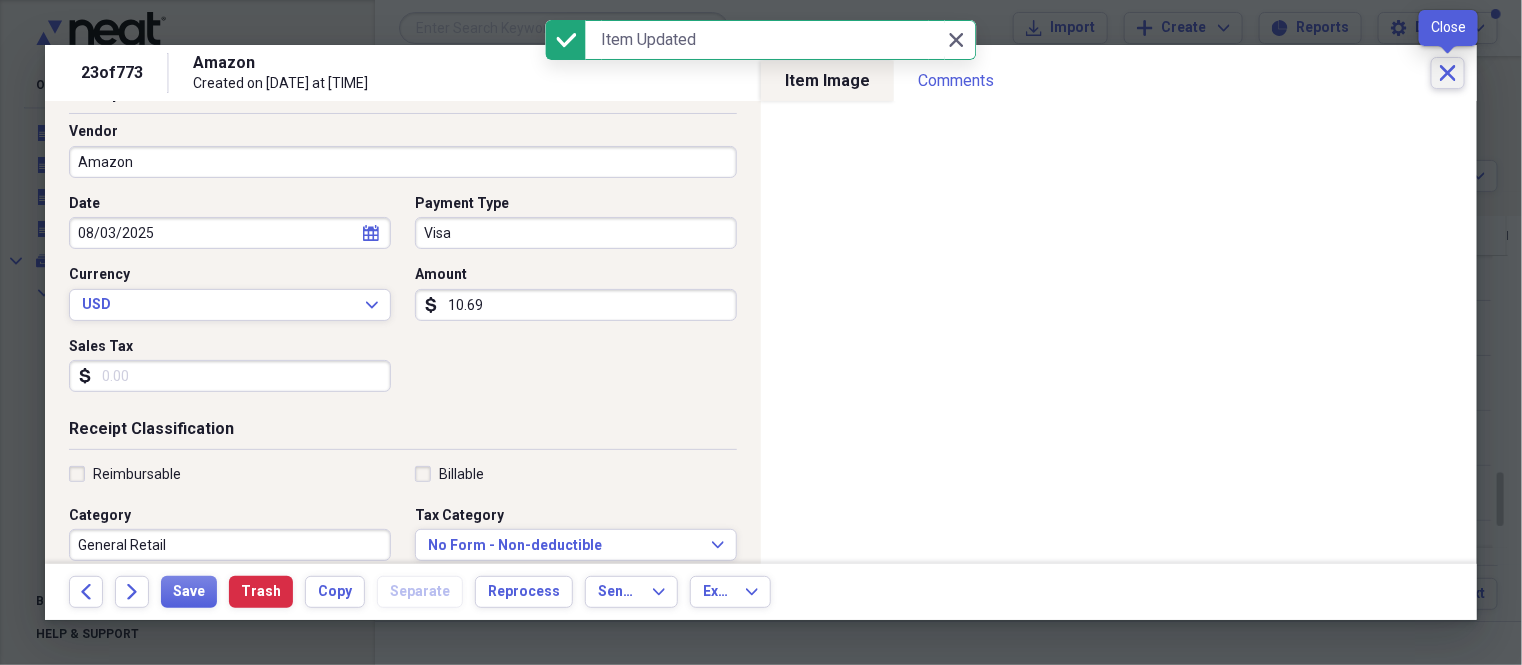 click 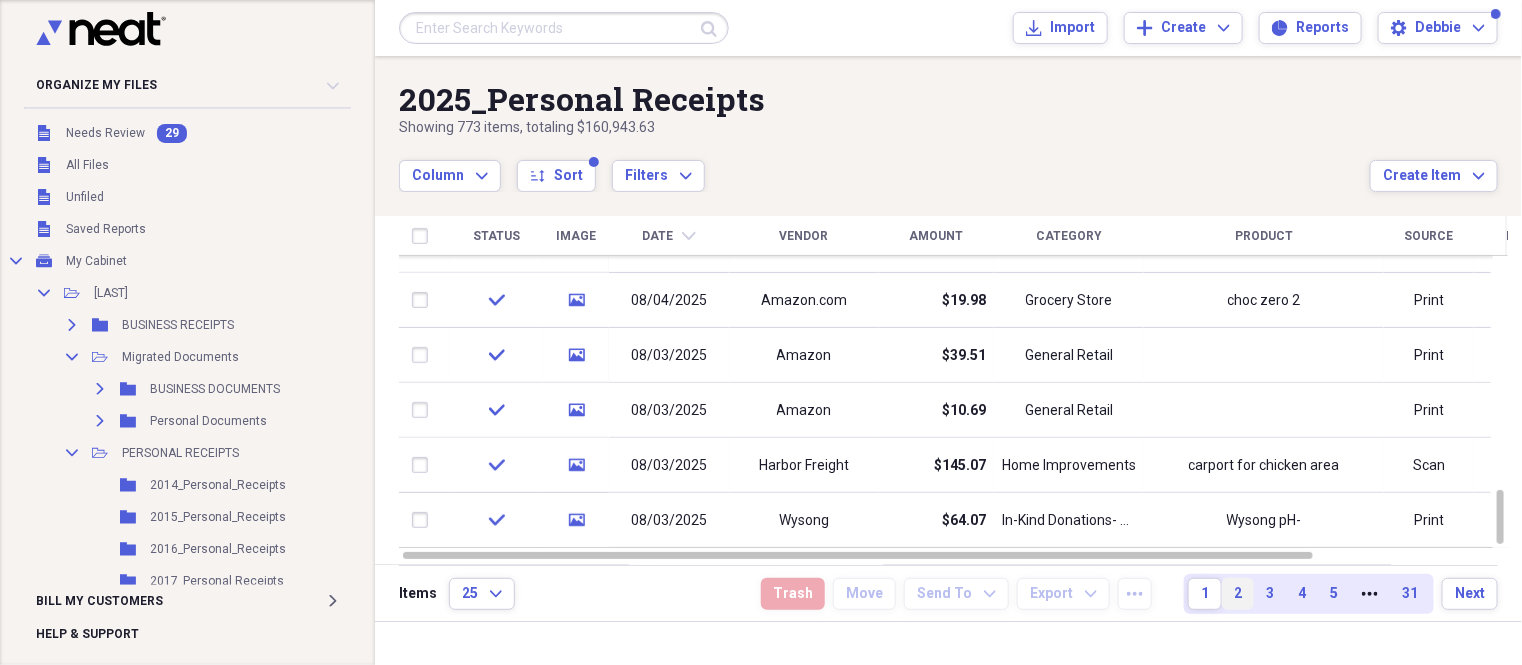 click on "2" at bounding box center (1238, 594) 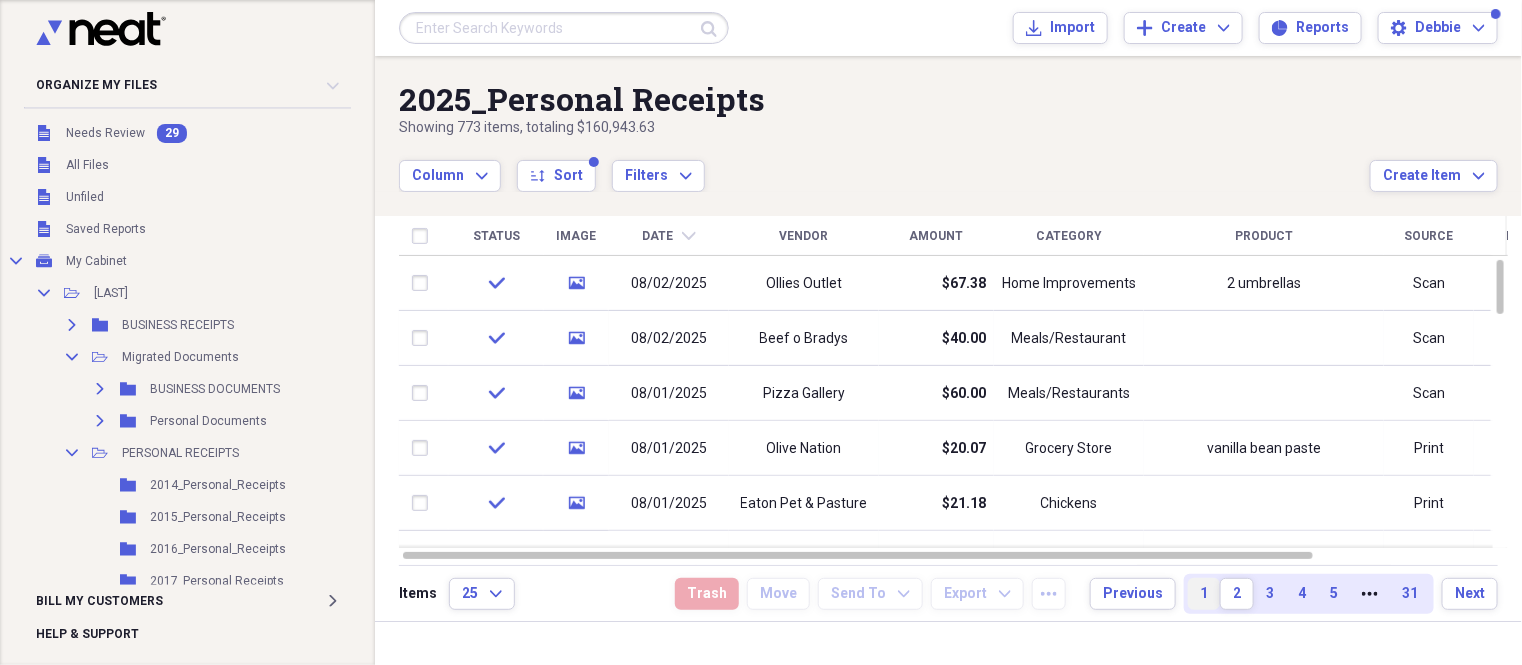 click on "1" at bounding box center [1204, 594] 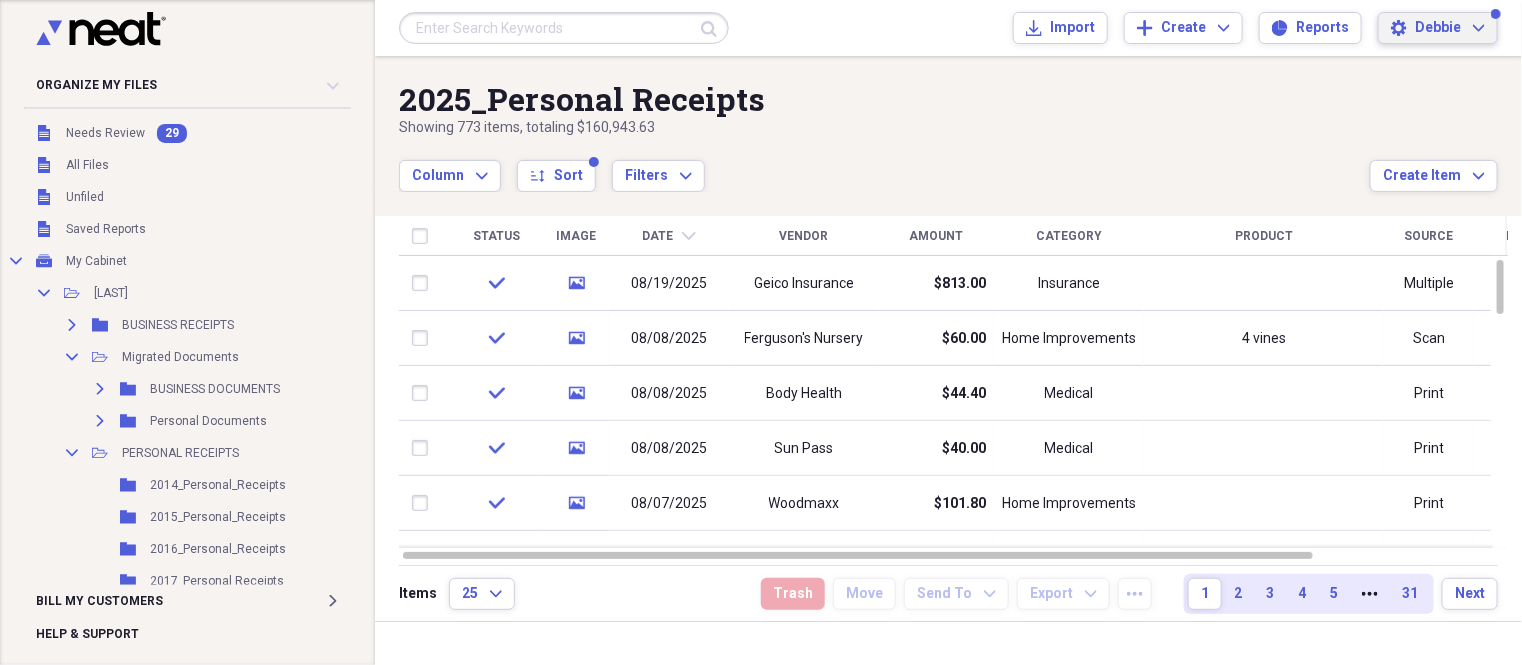 click on "Settings Debbie Expand" at bounding box center [1438, 28] 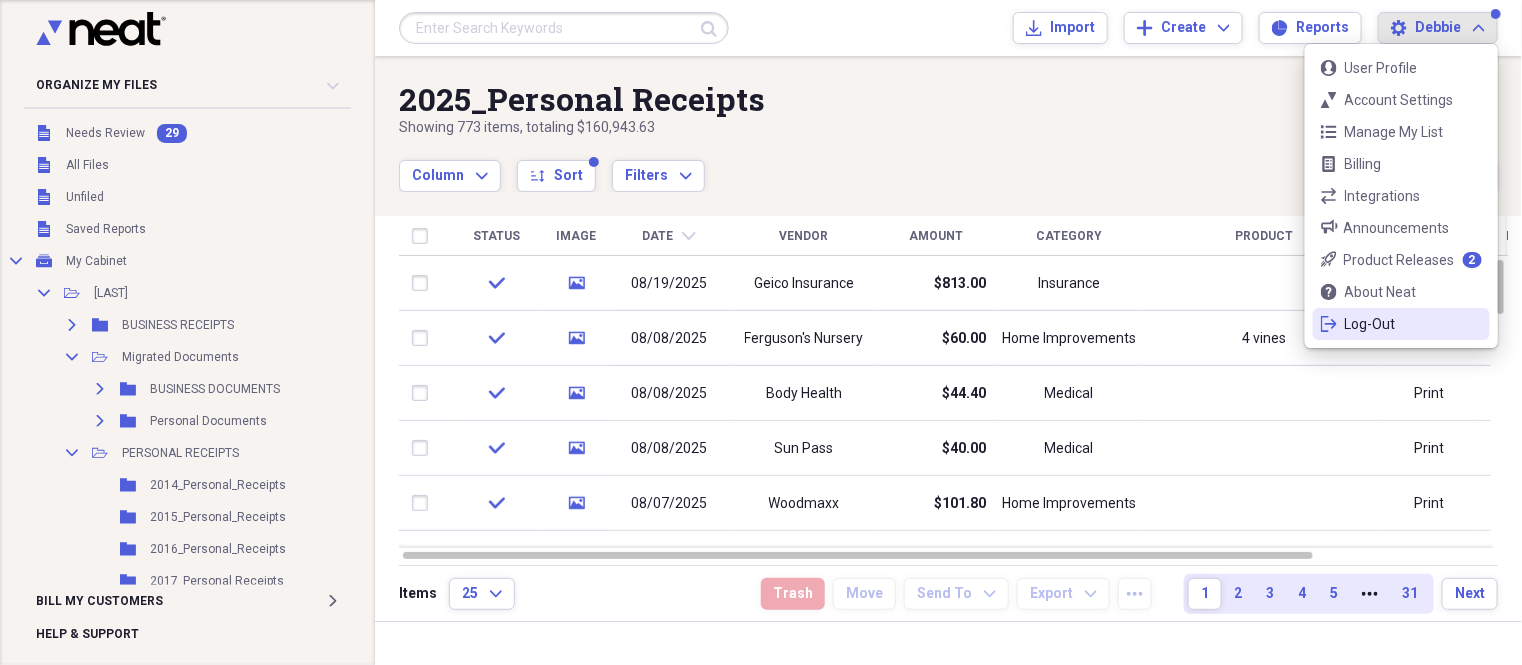 click on "Log-Out" at bounding box center [1401, 324] 